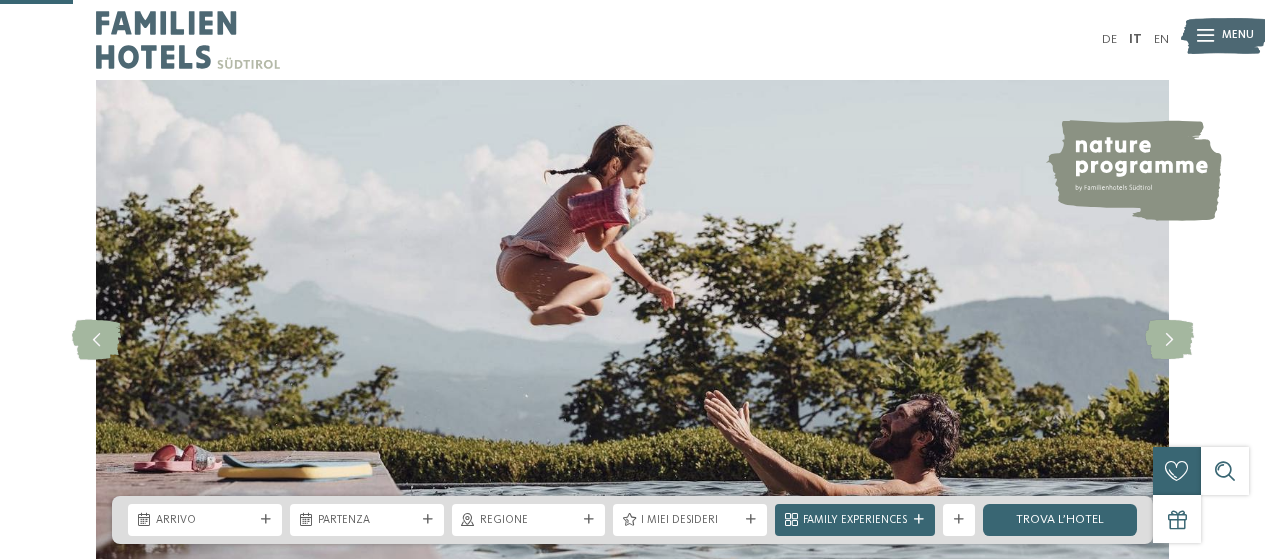 scroll, scrollTop: 400, scrollLeft: 0, axis: vertical 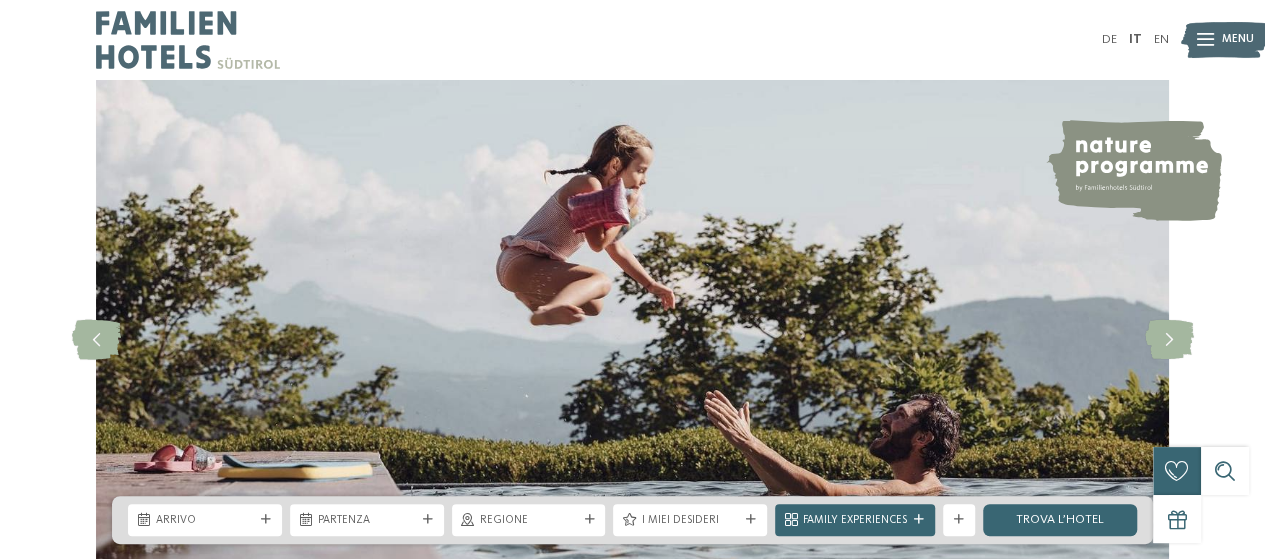 click on "IT" at bounding box center [1135, 39] 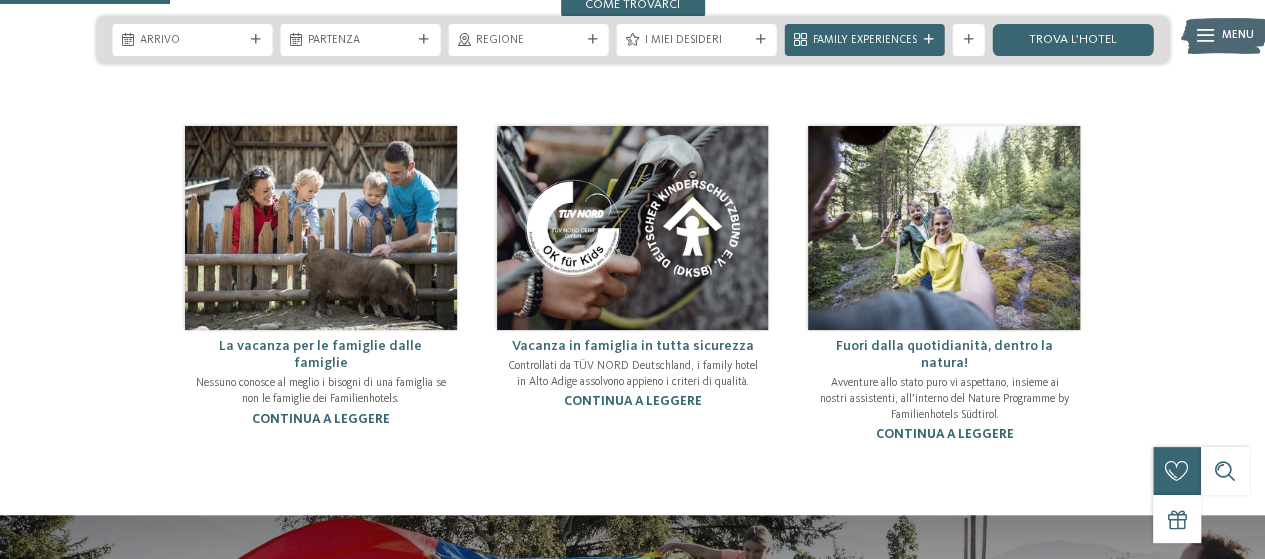 scroll, scrollTop: 1000, scrollLeft: 0, axis: vertical 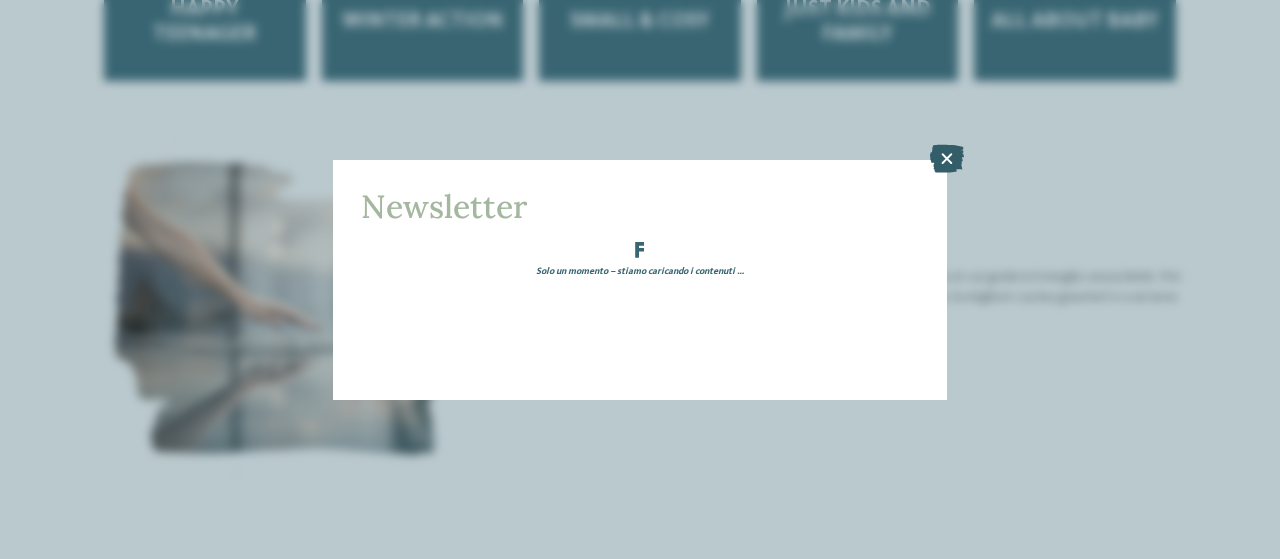 click at bounding box center [947, 158] 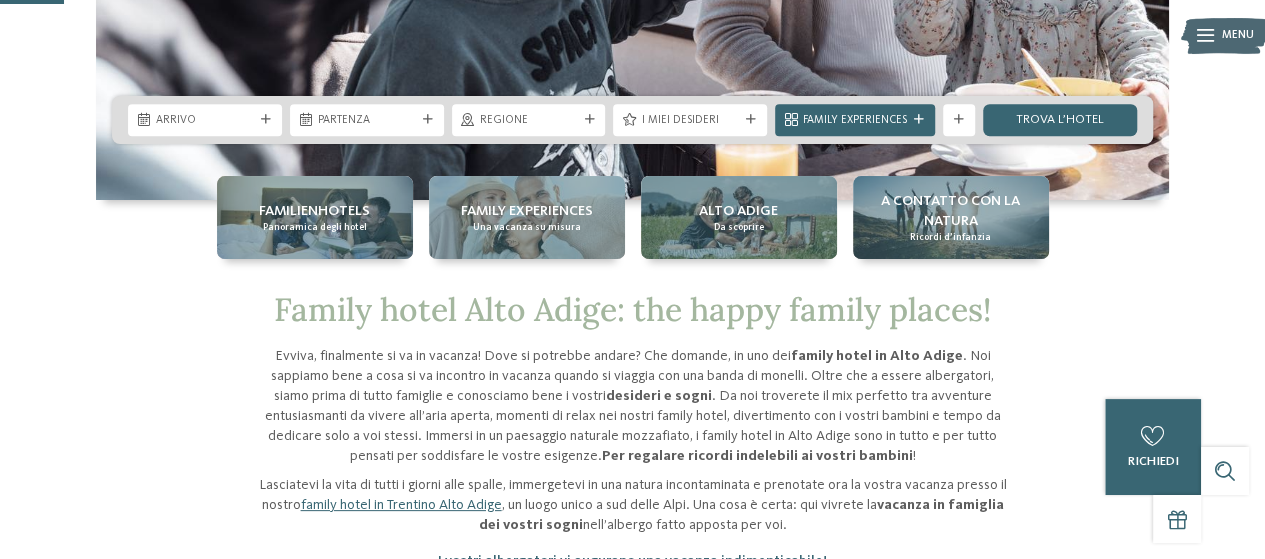 scroll, scrollTop: 300, scrollLeft: 0, axis: vertical 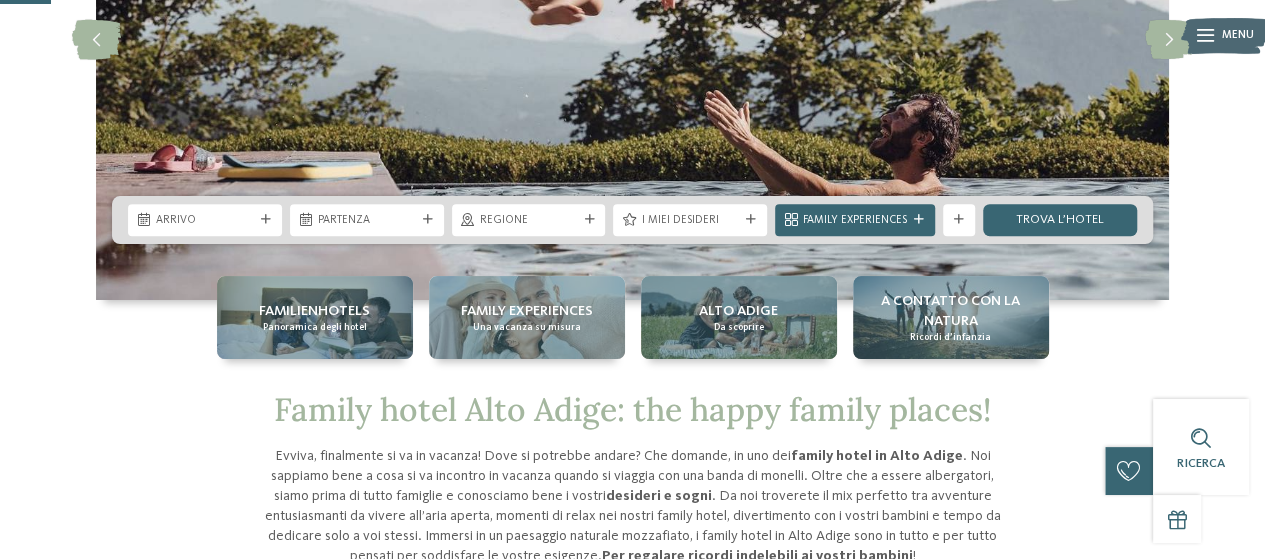 click at bounding box center [266, 220] 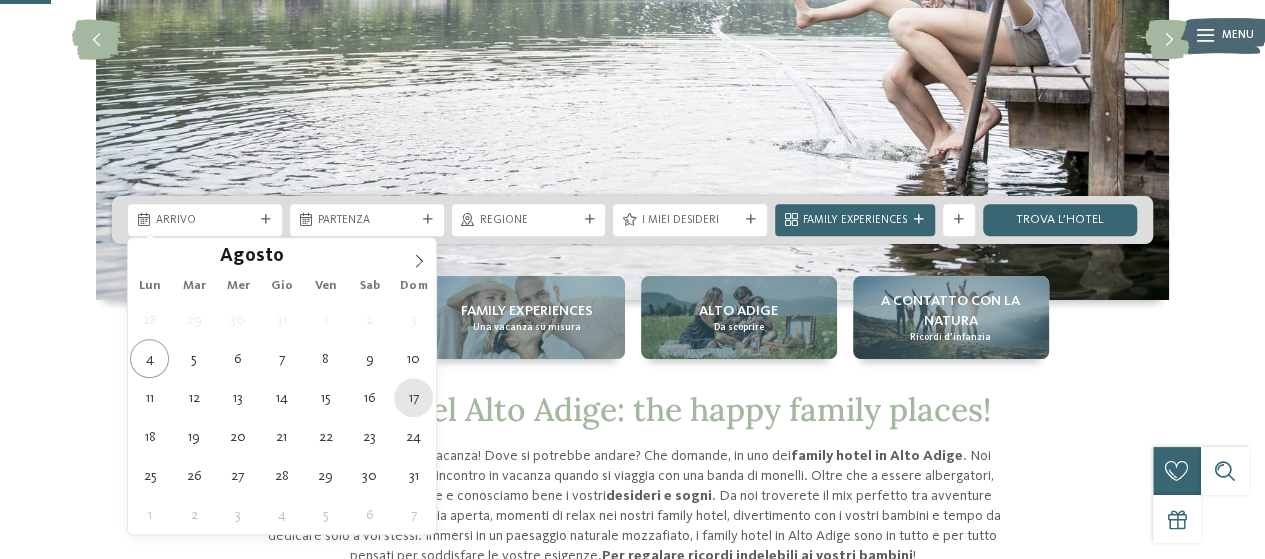 type on "17.08.2025" 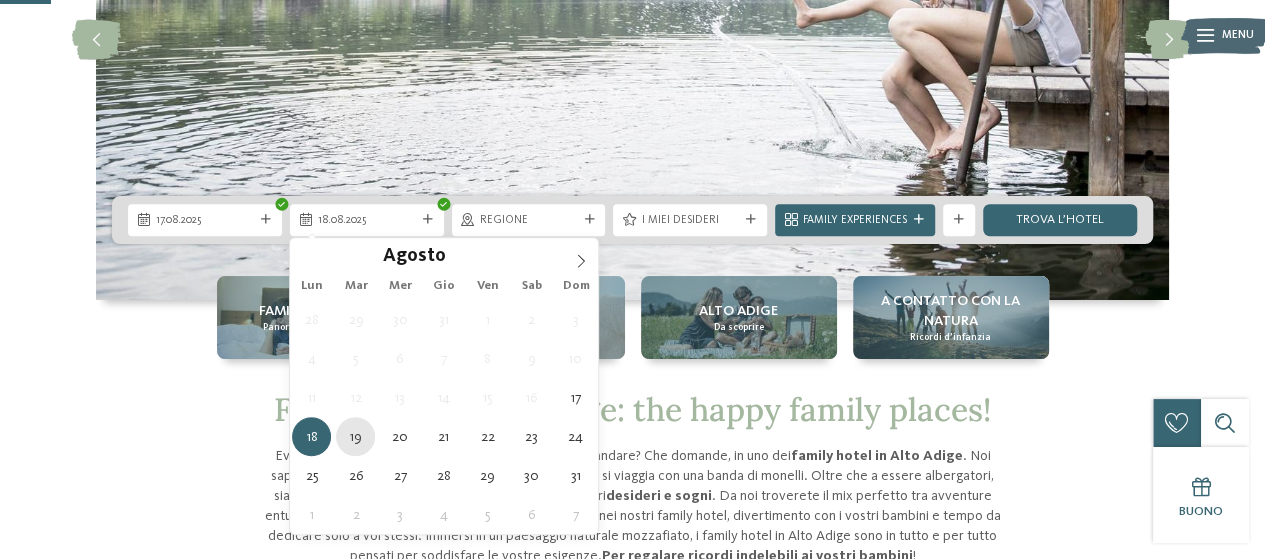 type on "19.08.2025" 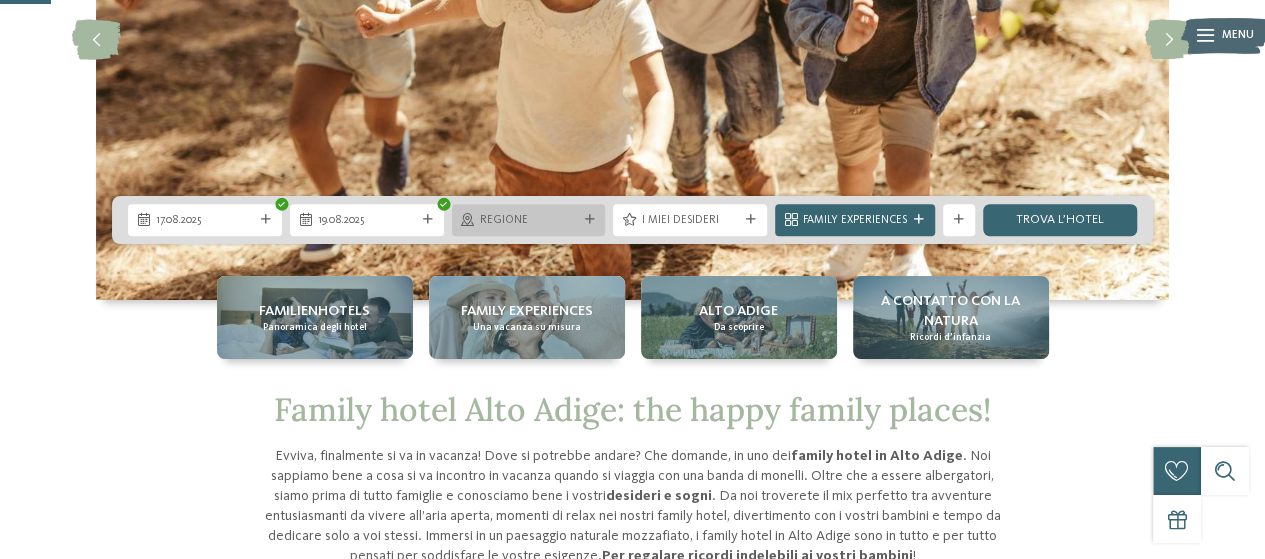 click at bounding box center [589, 220] 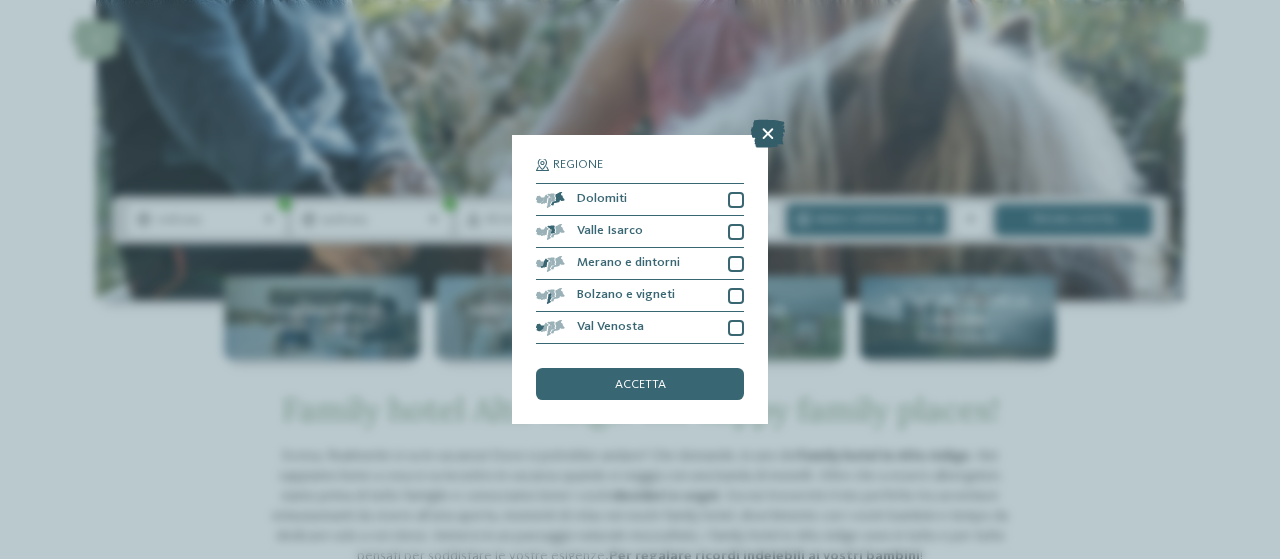 click at bounding box center [768, 134] 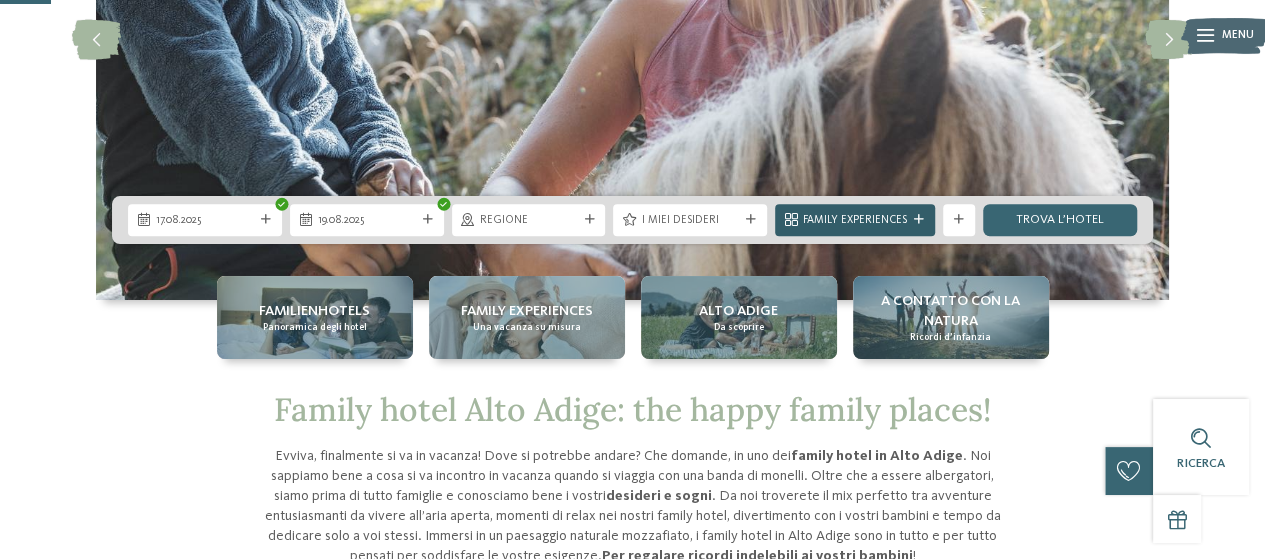 click at bounding box center (919, 220) 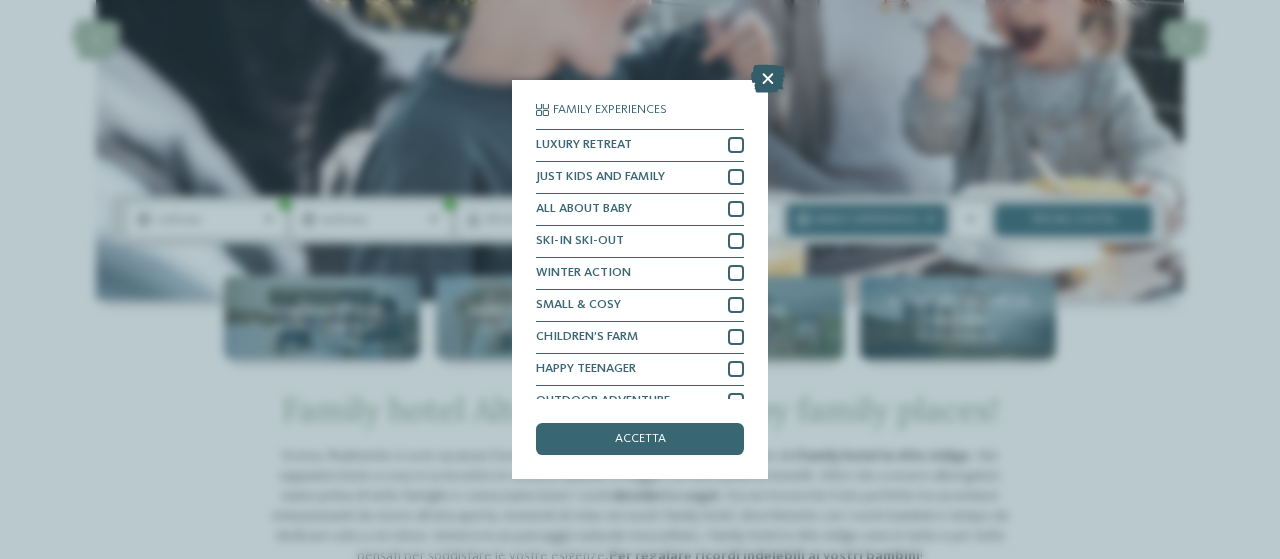click at bounding box center [768, 79] 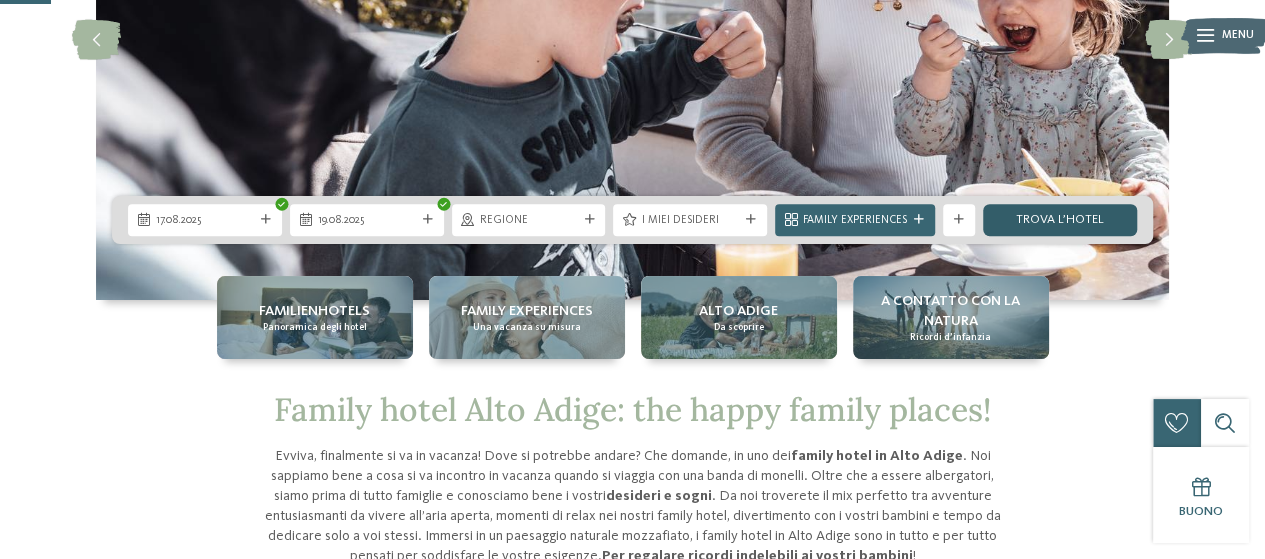 click on "trova l’hotel" at bounding box center [1060, 220] 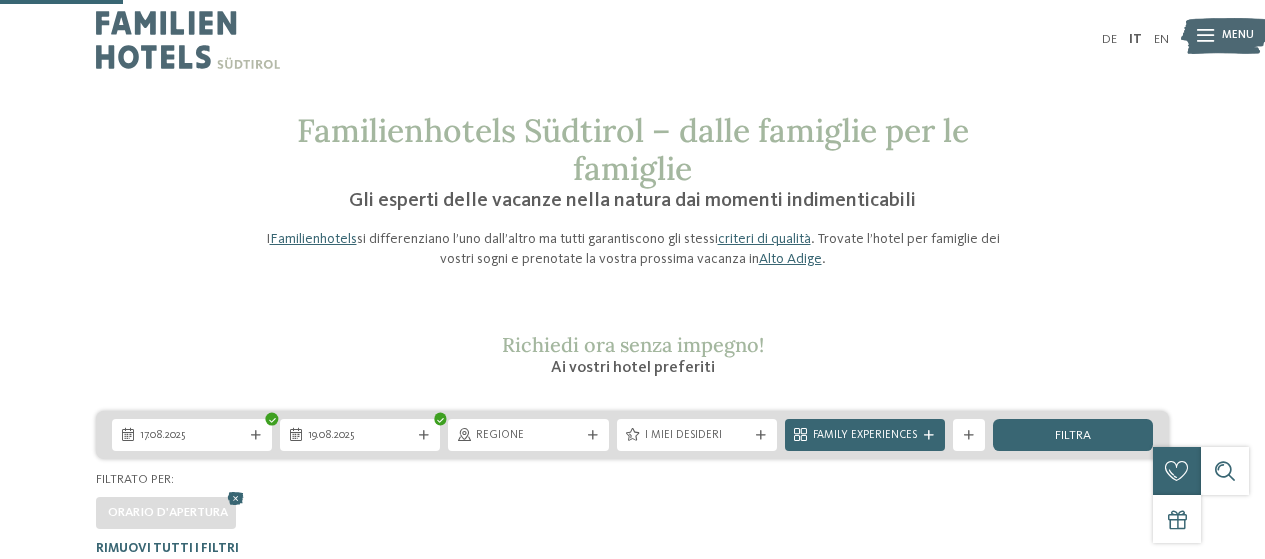 scroll, scrollTop: 494, scrollLeft: 0, axis: vertical 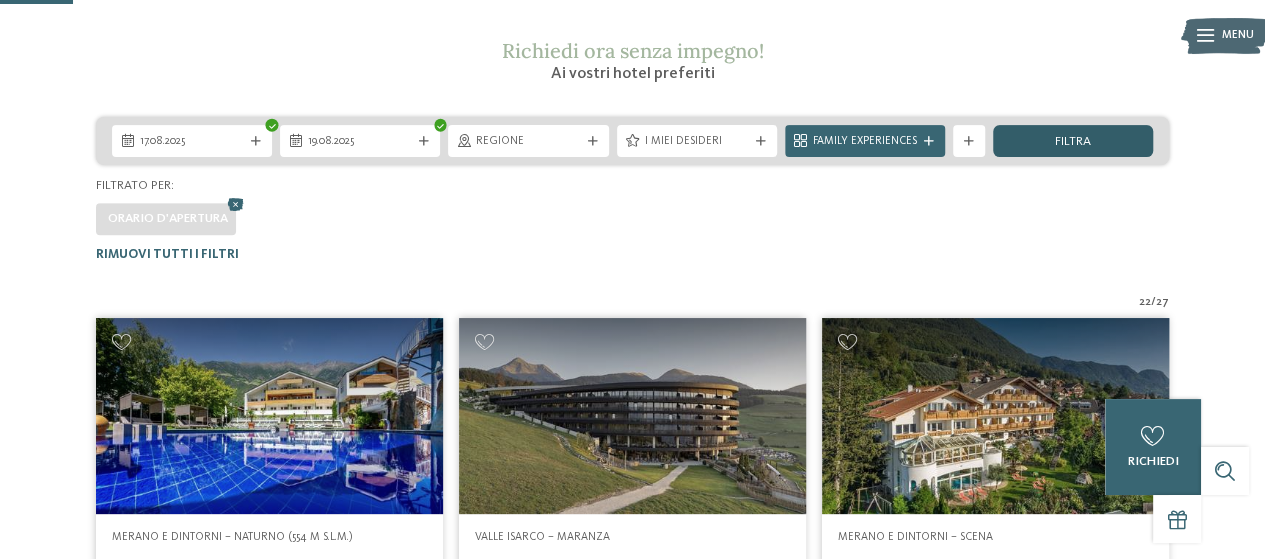 click on "filtra" at bounding box center (1073, 141) 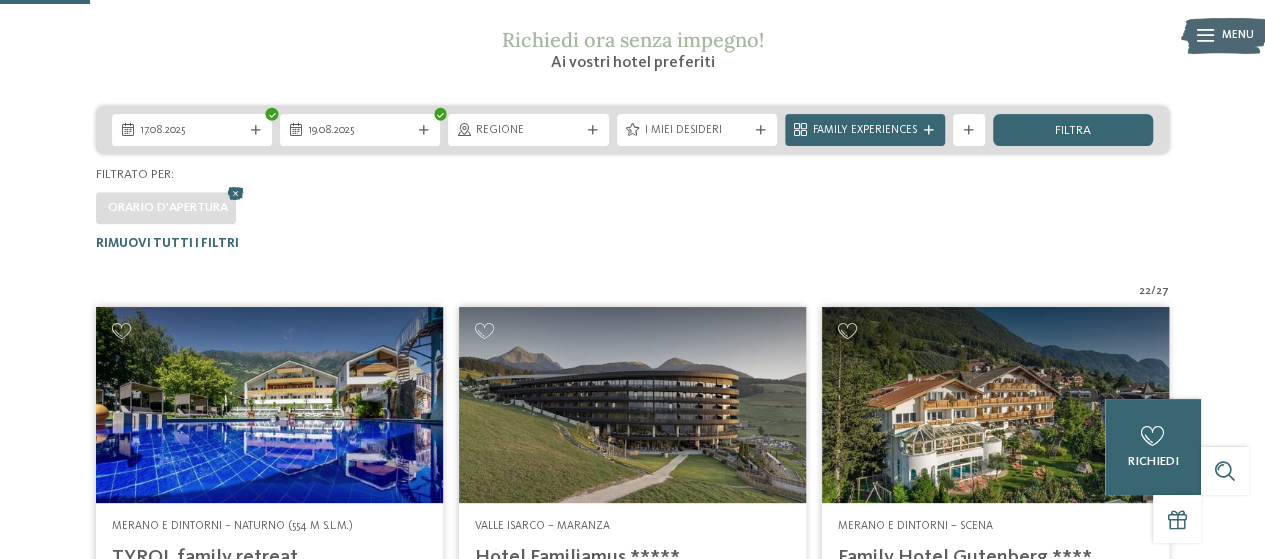 scroll, scrollTop: 294, scrollLeft: 0, axis: vertical 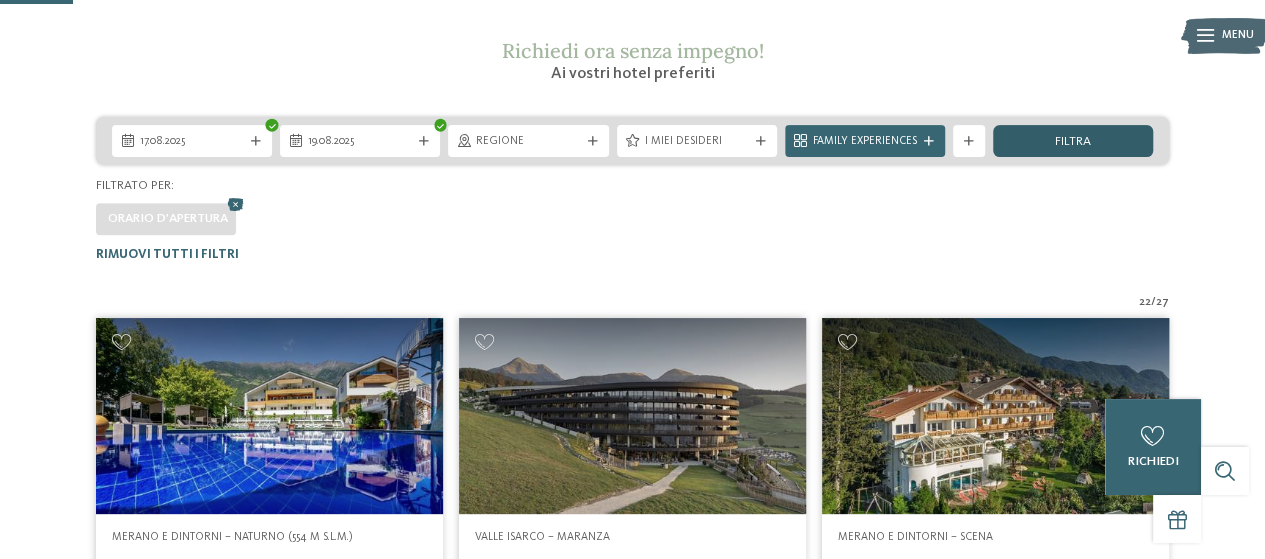 click on "filtra" at bounding box center [1073, 141] 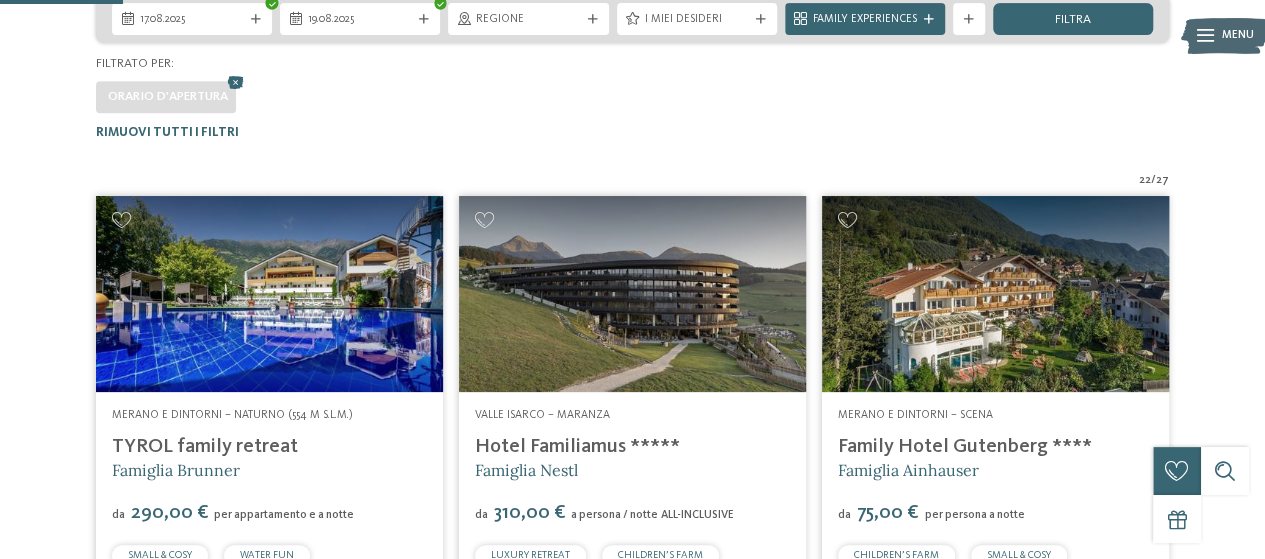 scroll, scrollTop: 294, scrollLeft: 0, axis: vertical 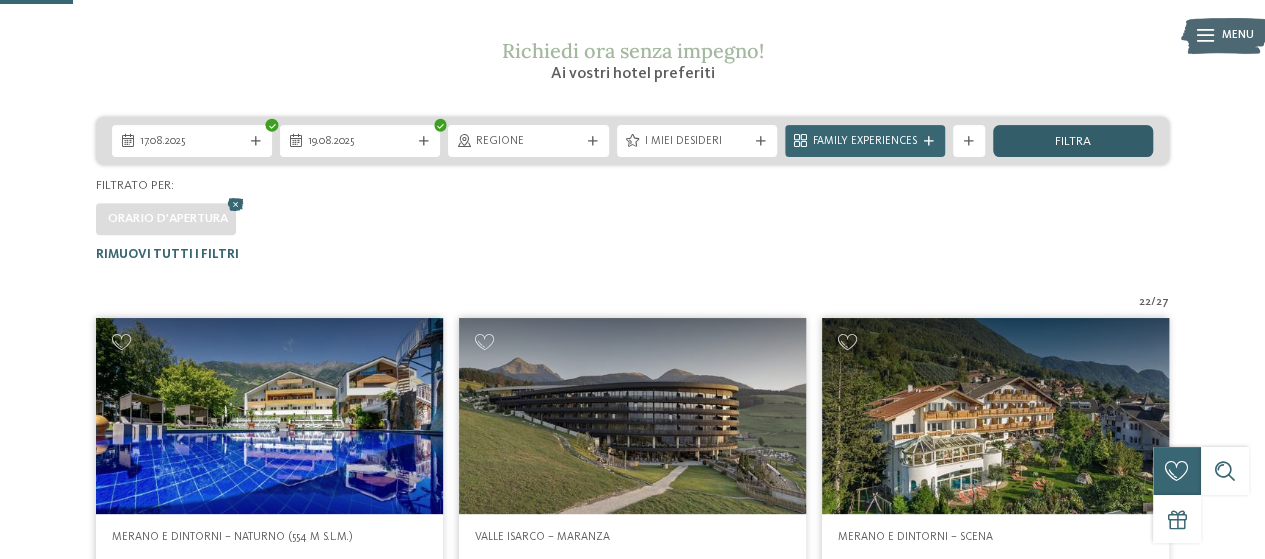 click on "filtra" at bounding box center (1073, 141) 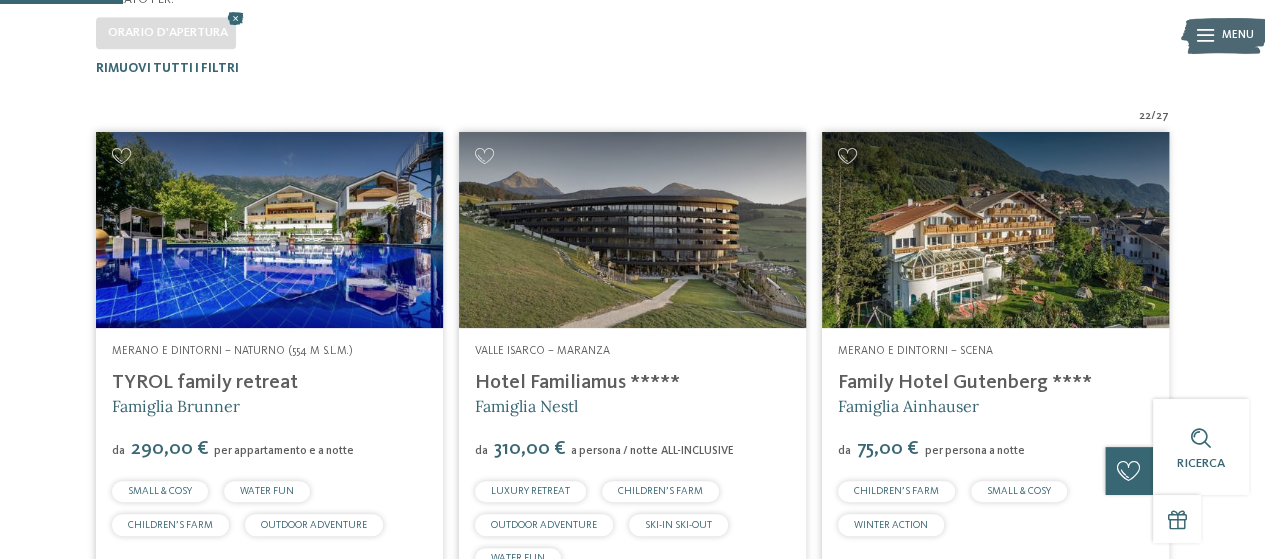 scroll, scrollTop: 394, scrollLeft: 0, axis: vertical 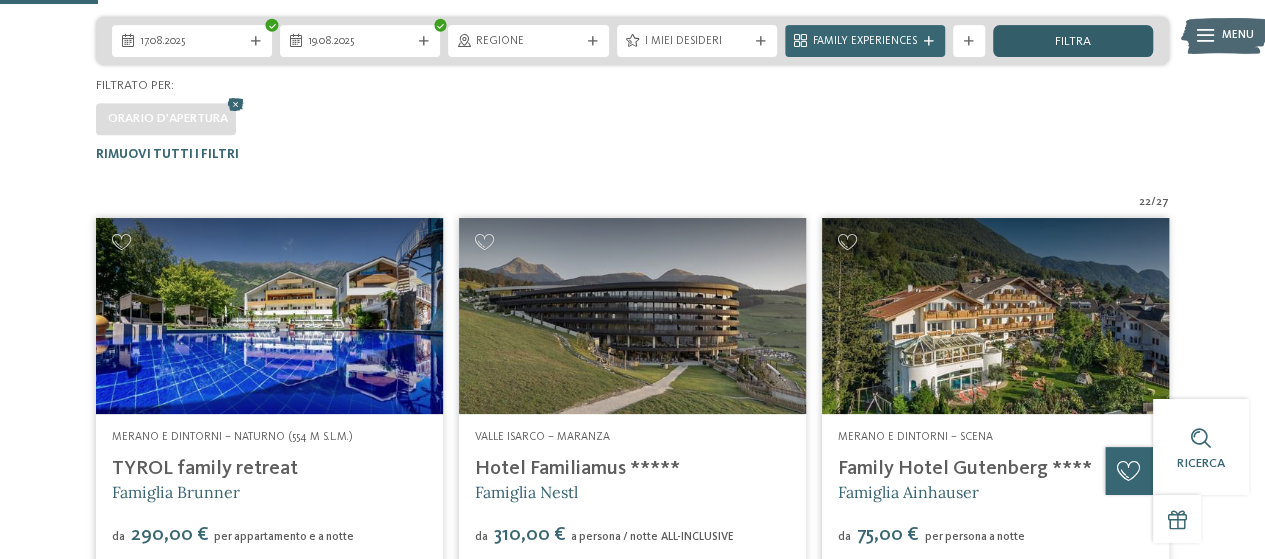 click on "filtra" at bounding box center [1073, 42] 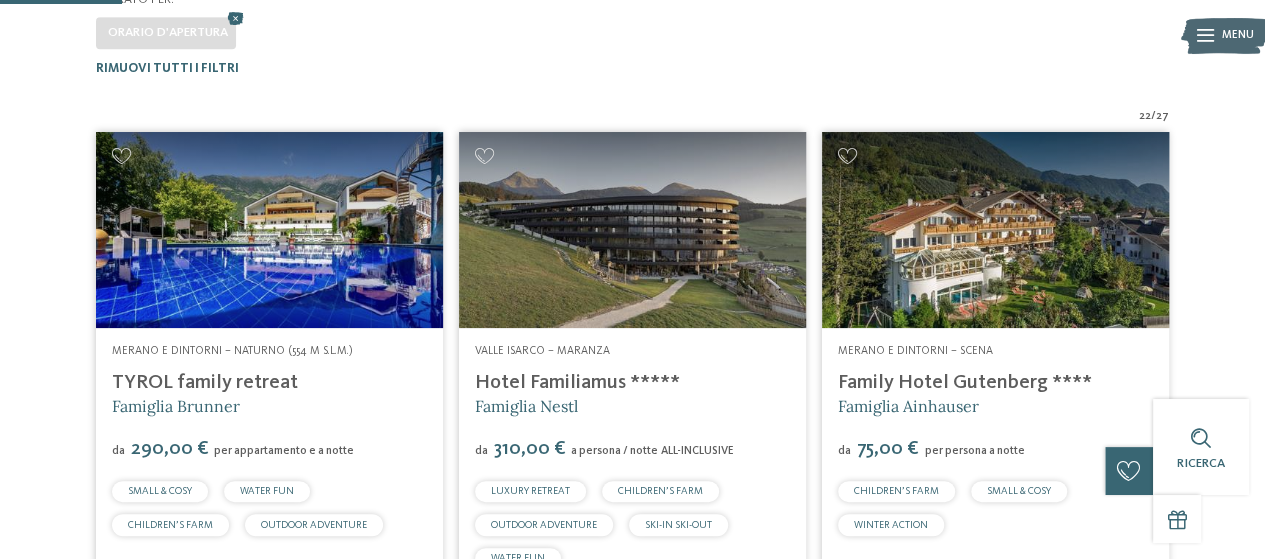scroll, scrollTop: 494, scrollLeft: 0, axis: vertical 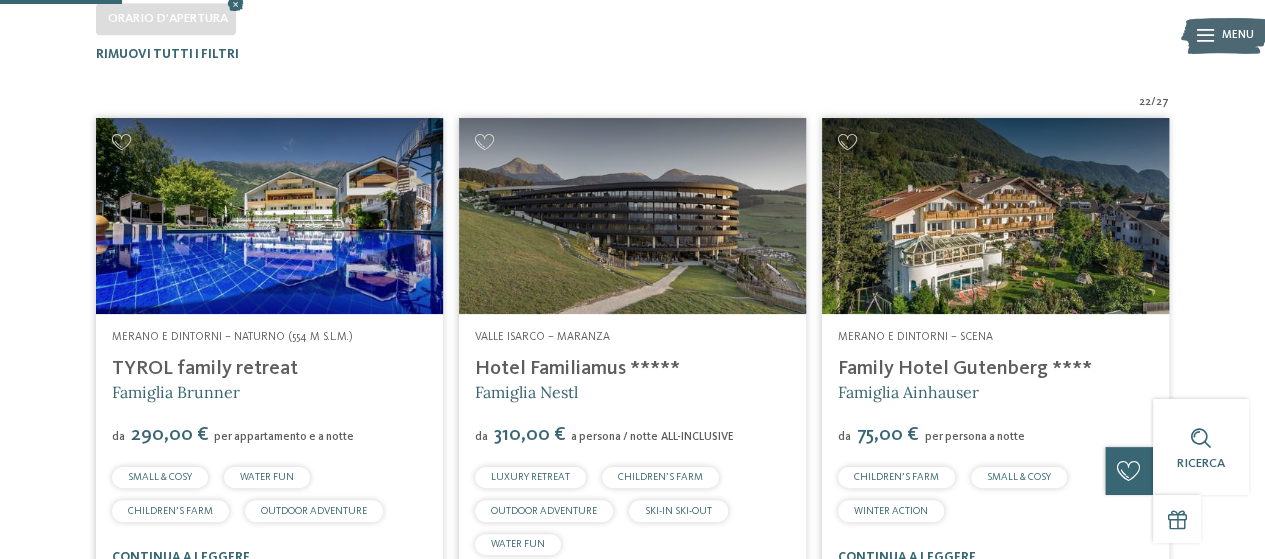 click on "17.08.2025
19.08.2025
Regione" at bounding box center [632, -11] 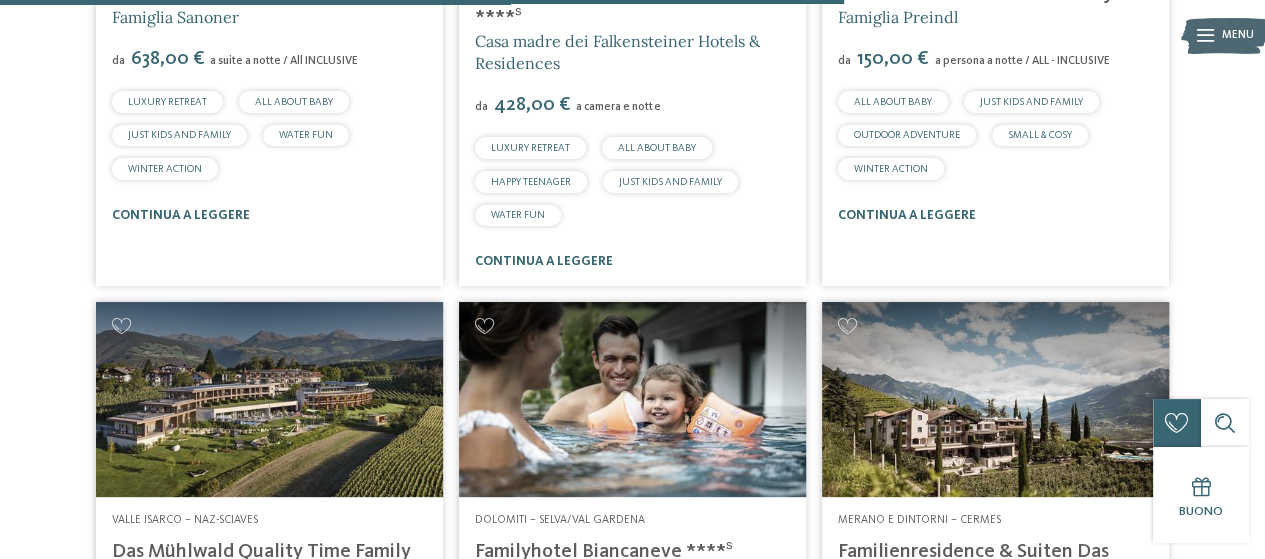 scroll, scrollTop: 3394, scrollLeft: 0, axis: vertical 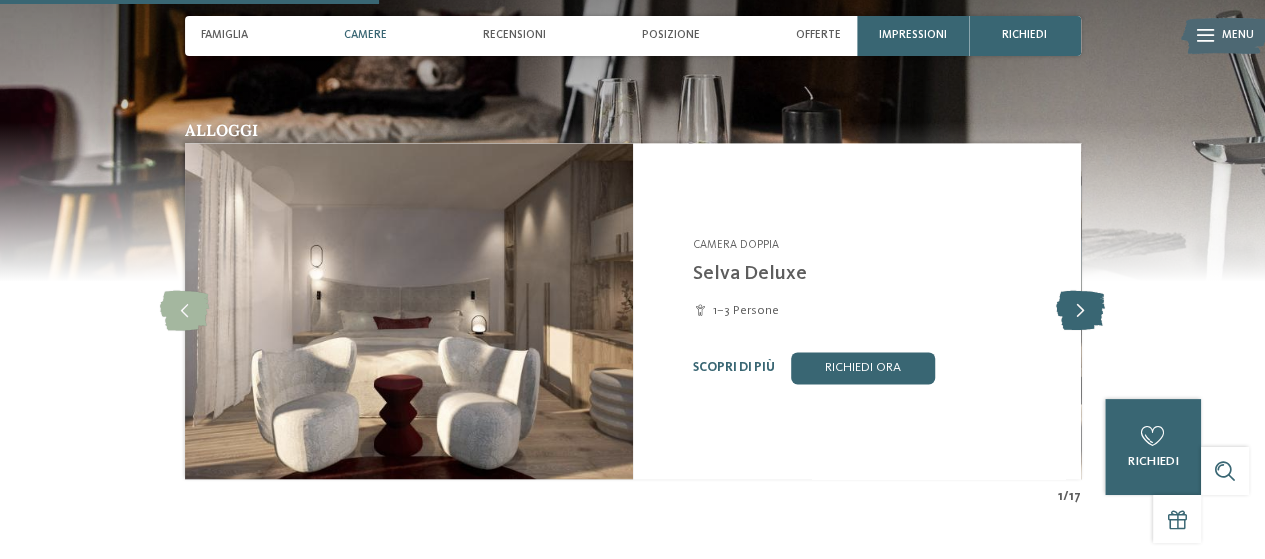 click at bounding box center (1080, 311) 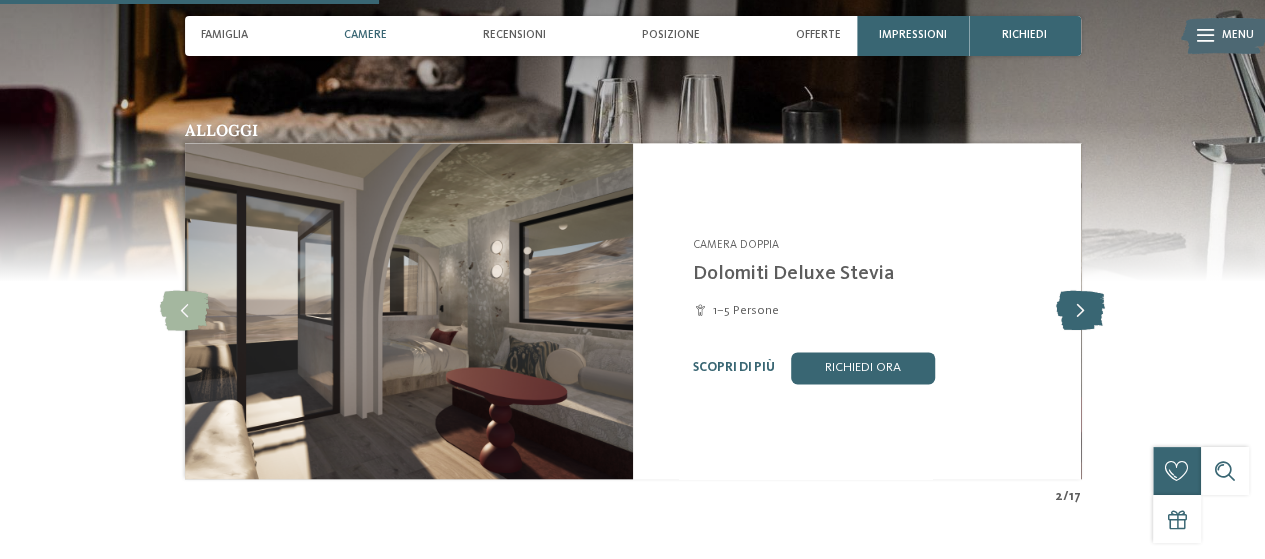 click at bounding box center (1080, 311) 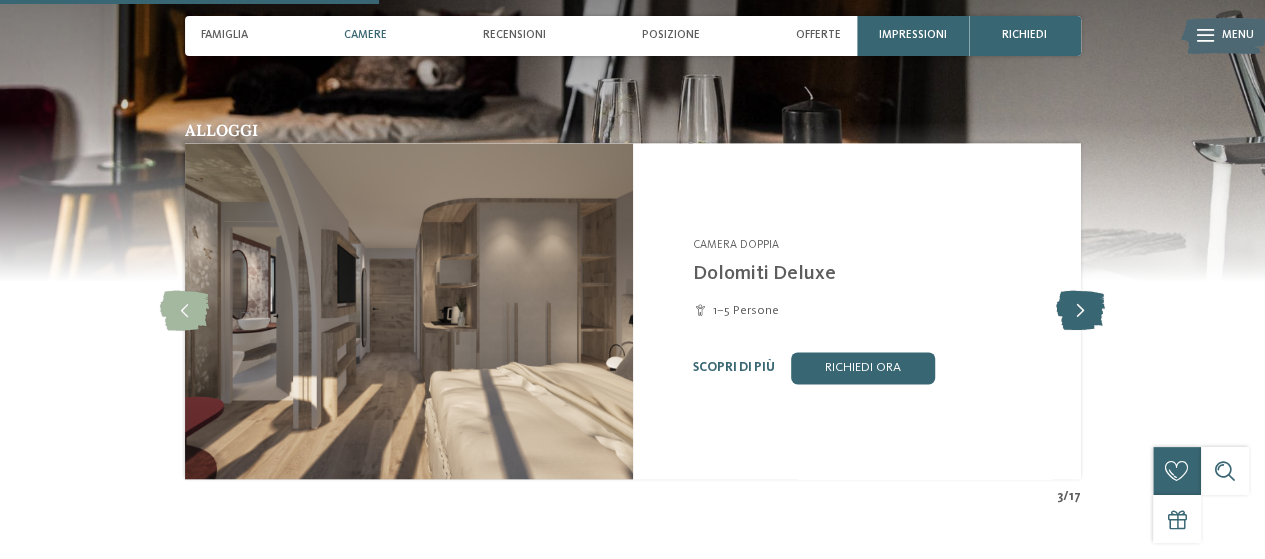 click at bounding box center [1080, 311] 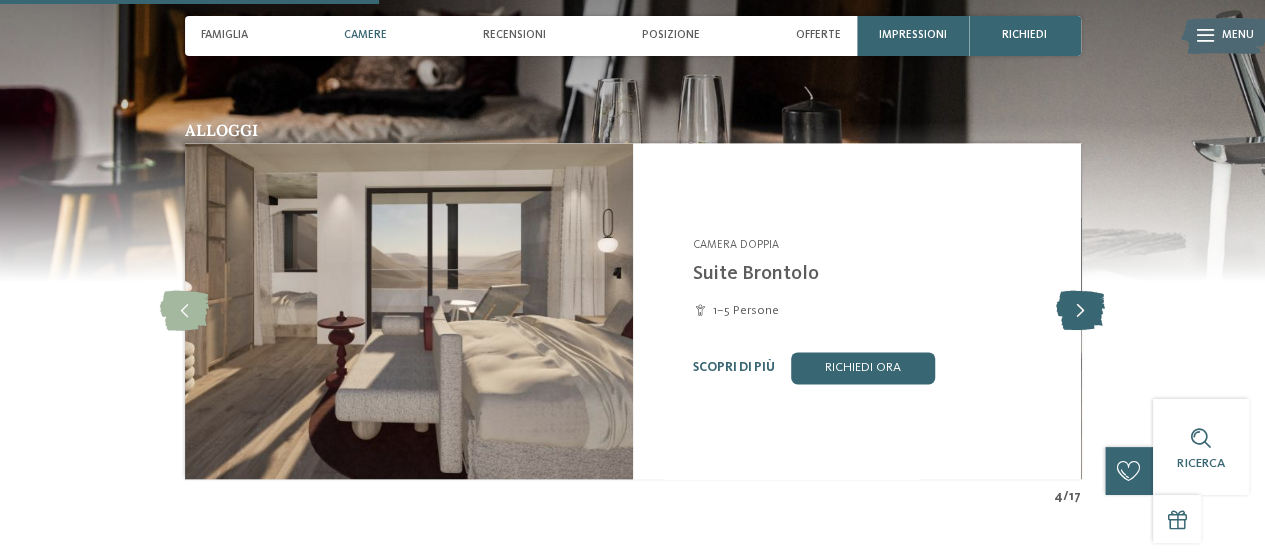 click at bounding box center [1080, 311] 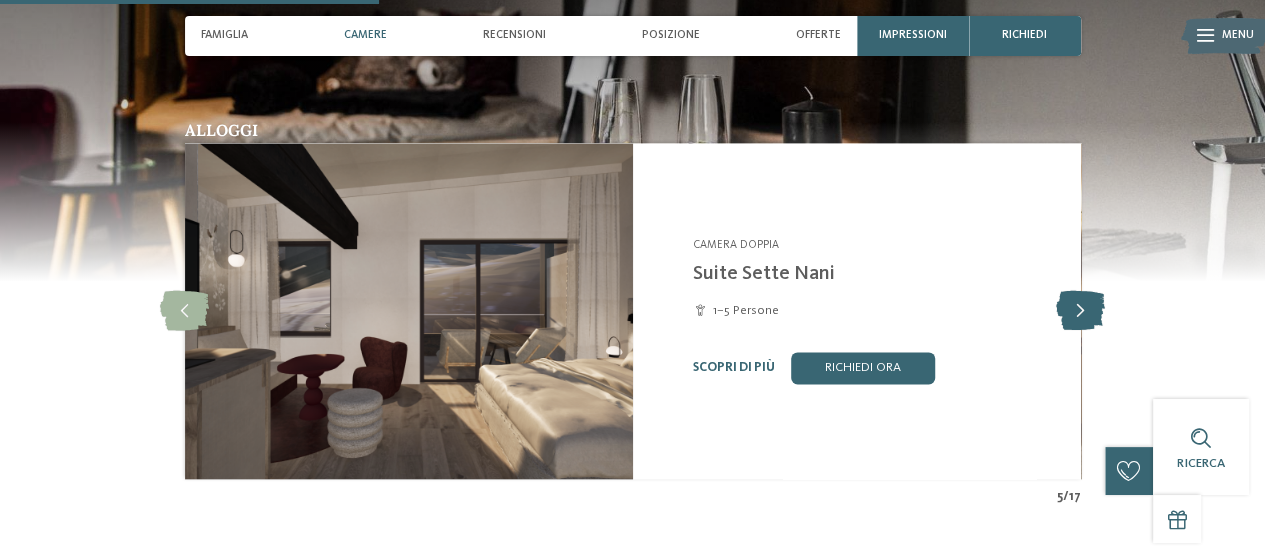 click at bounding box center (1080, 311) 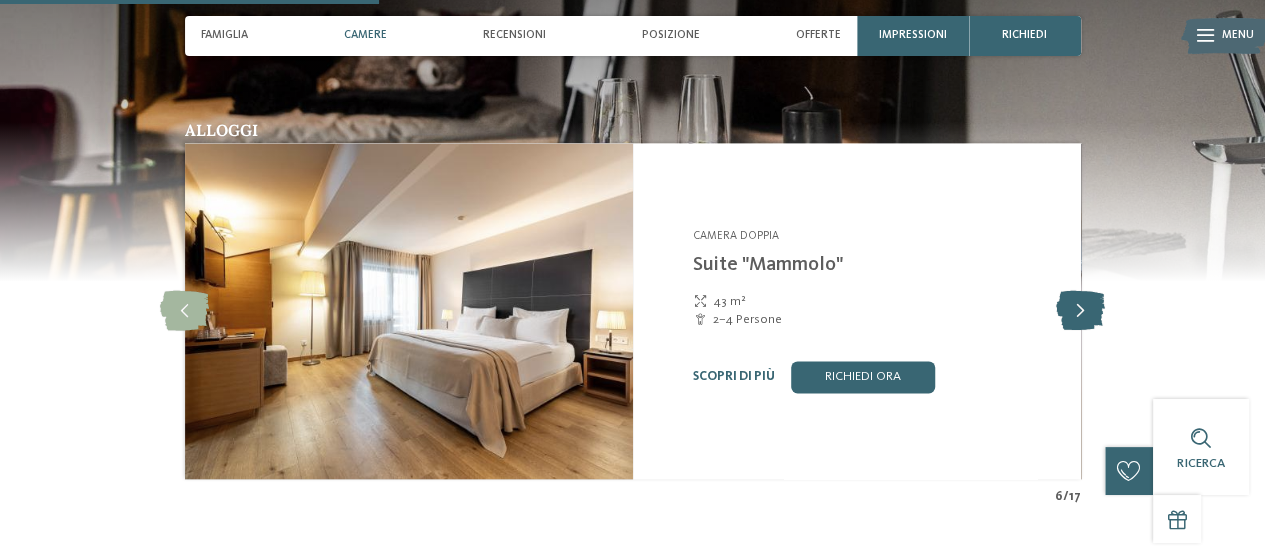click at bounding box center [1080, 311] 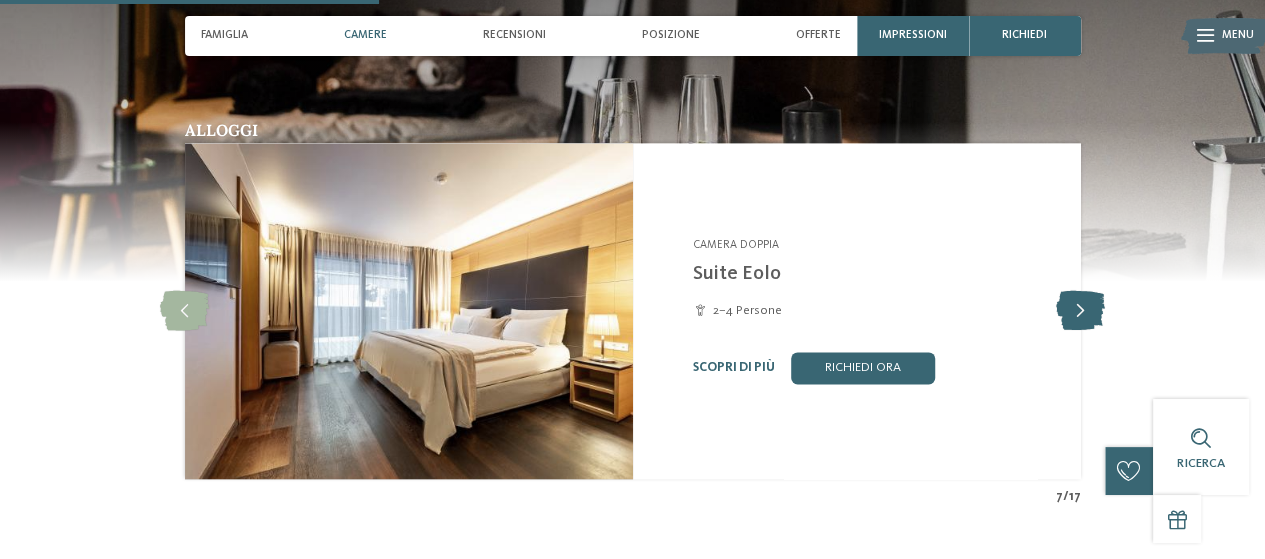 click at bounding box center [1080, 311] 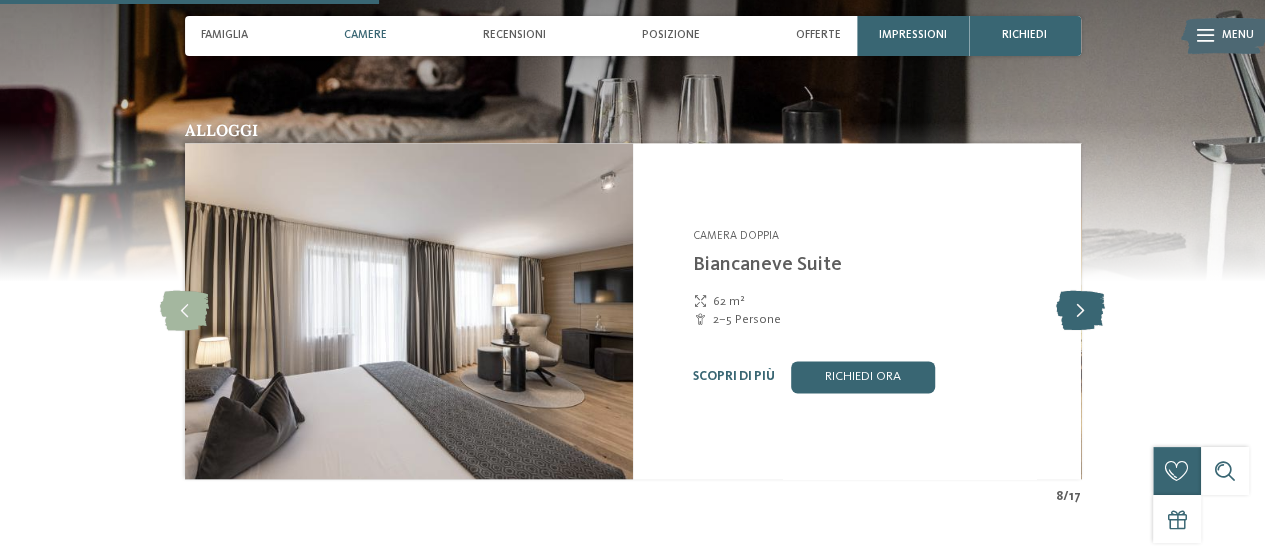 click at bounding box center (1080, 311) 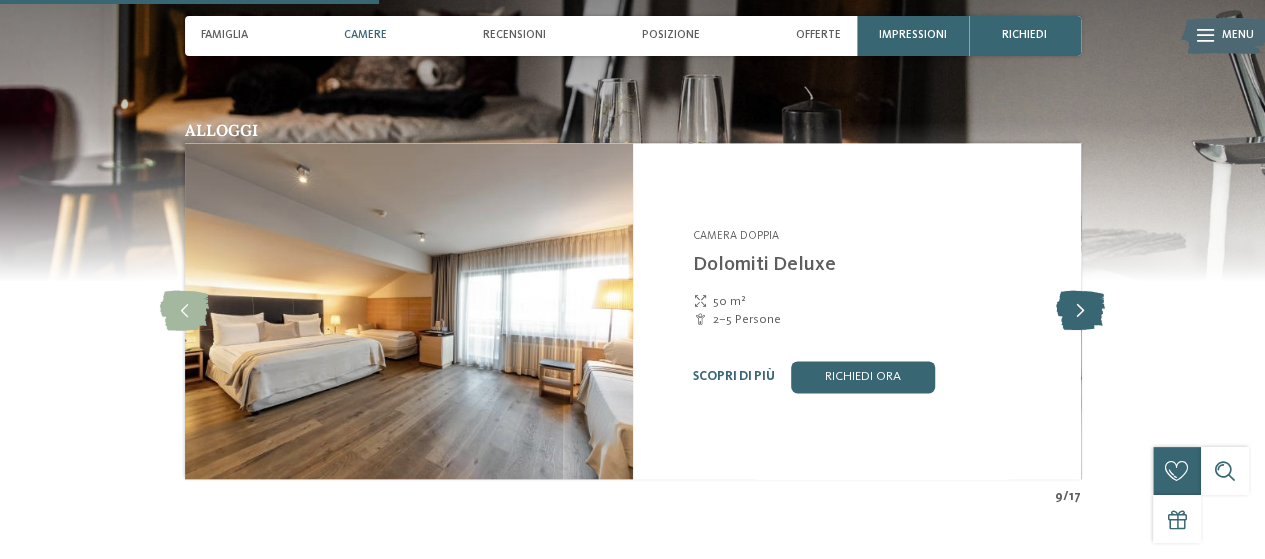 click at bounding box center (1080, 311) 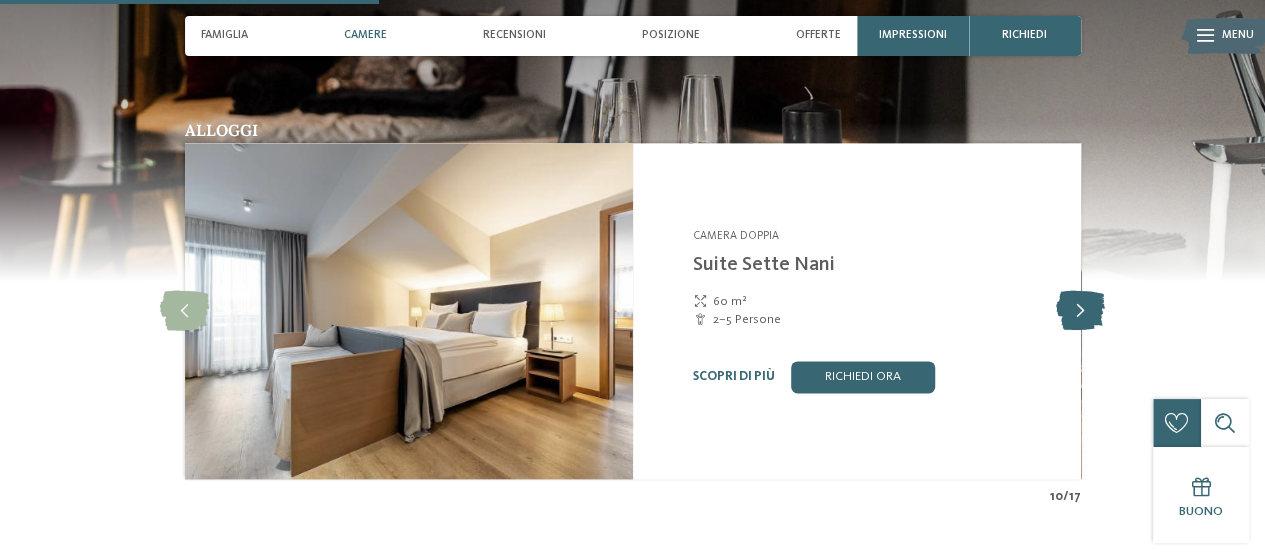 click at bounding box center (1080, 311) 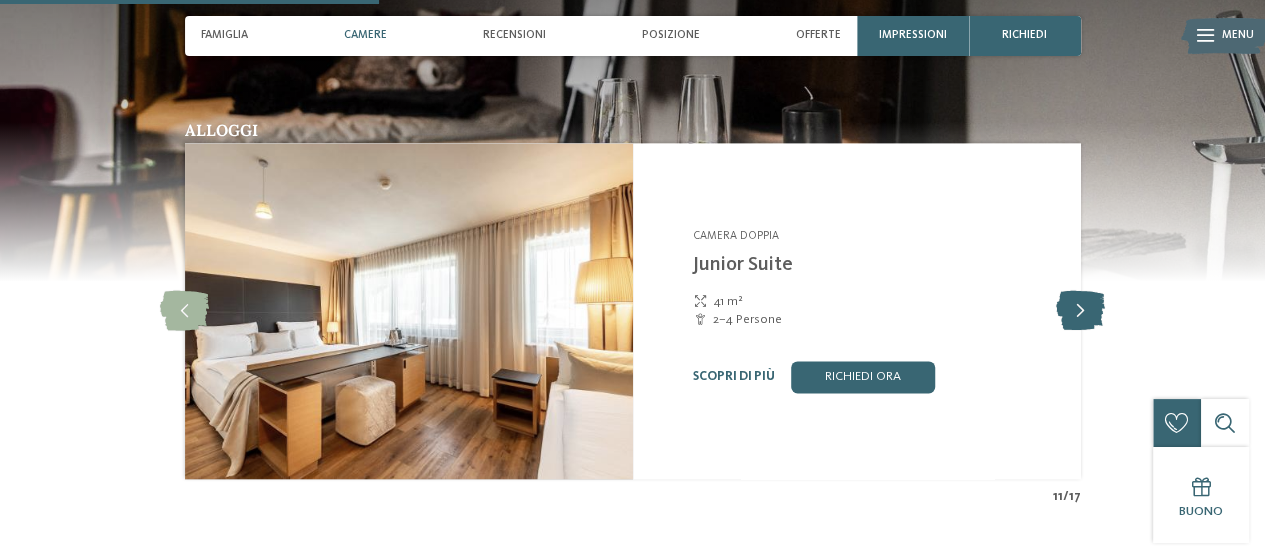 click at bounding box center (1080, 311) 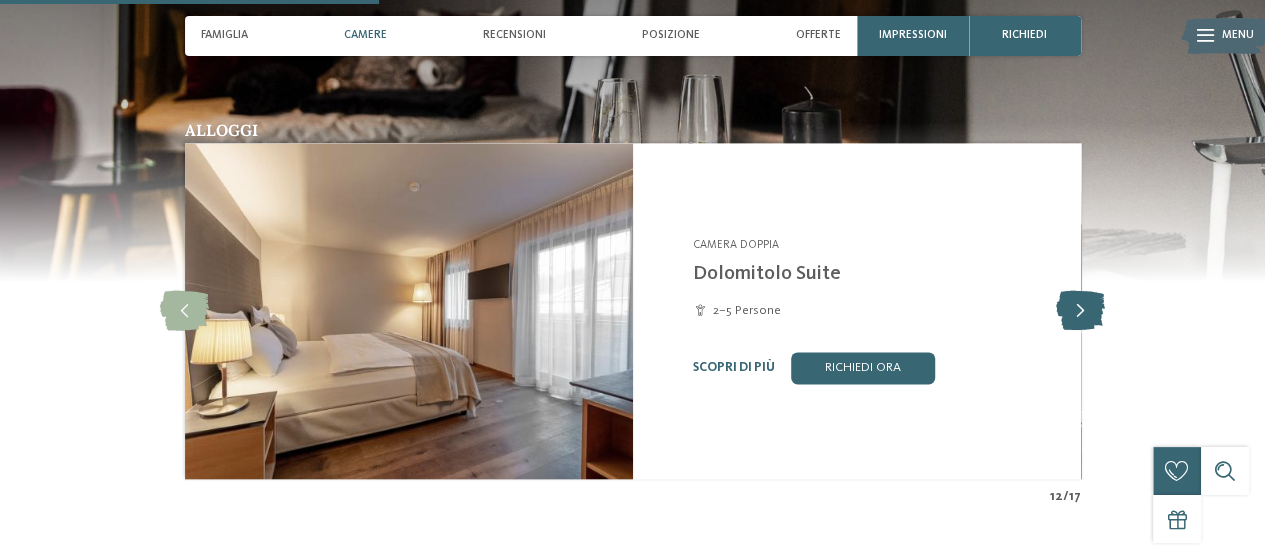 click at bounding box center [1080, 311] 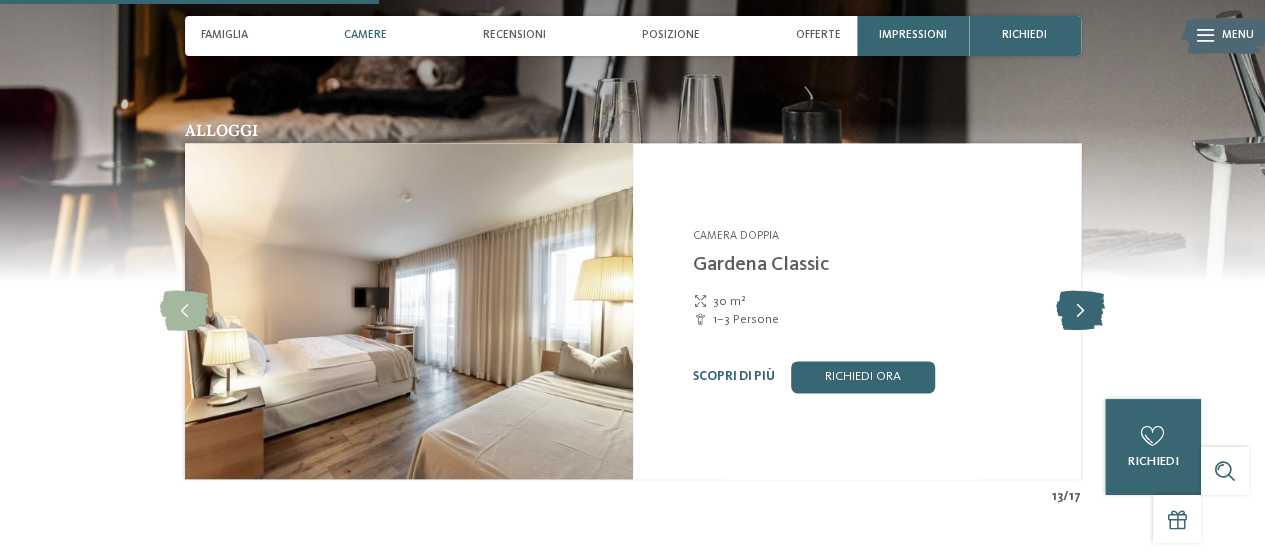 click at bounding box center (1080, 311) 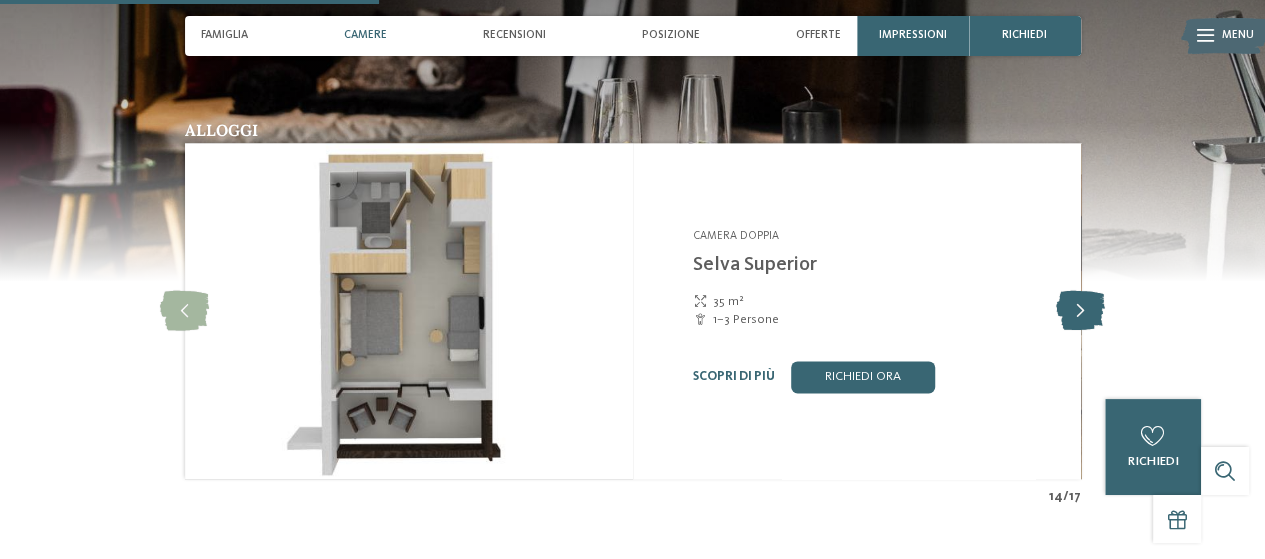 click at bounding box center [1080, 311] 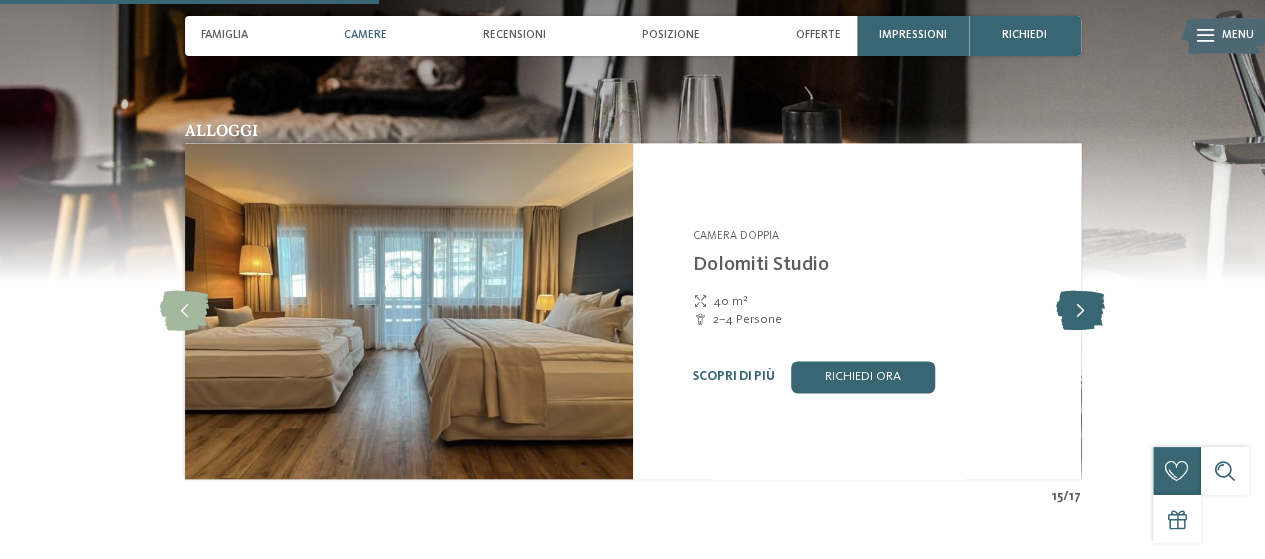 click at bounding box center [1080, 311] 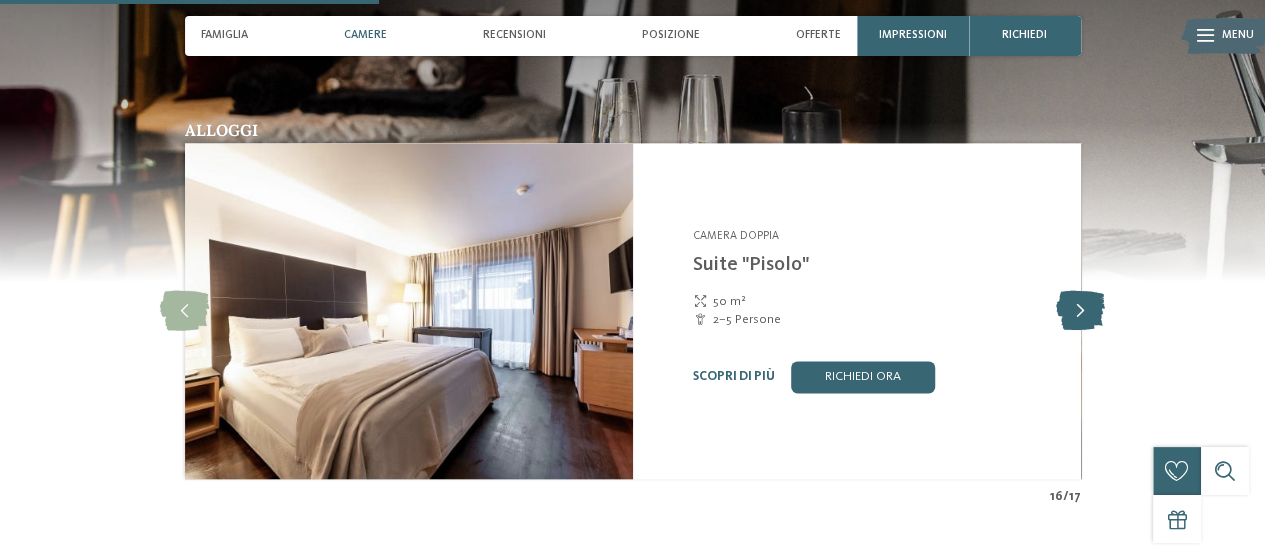 click at bounding box center (1080, 311) 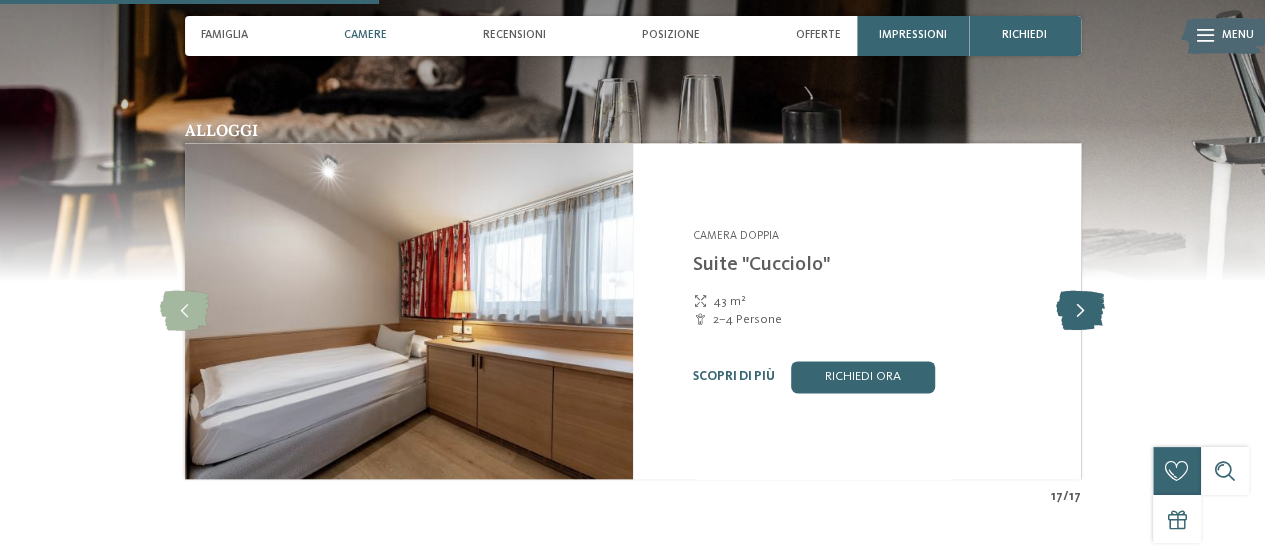 click at bounding box center (1080, 311) 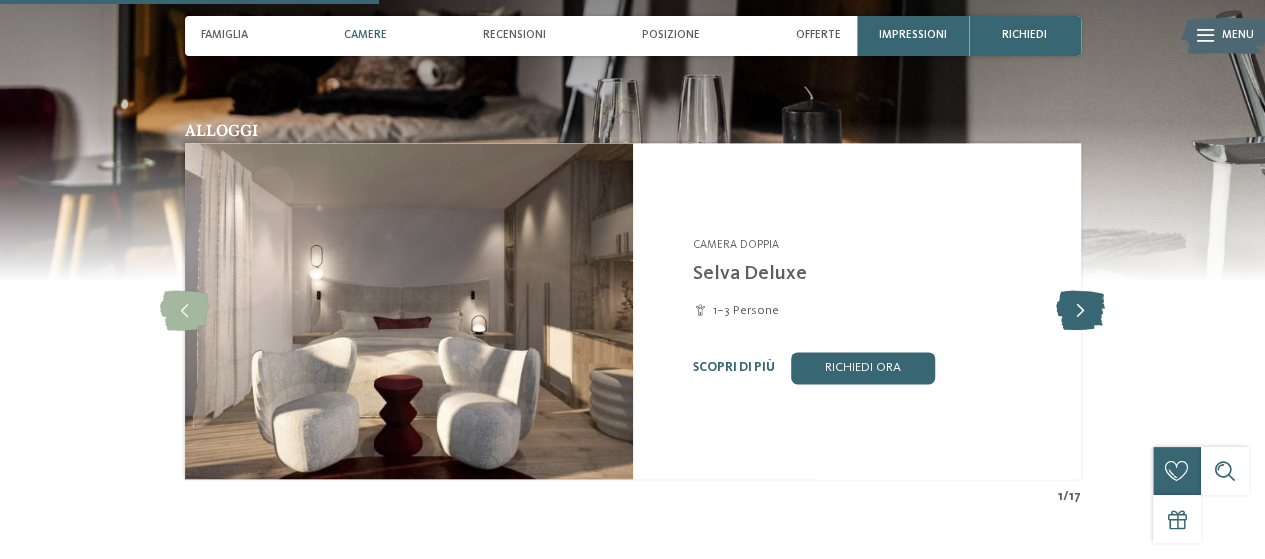 click at bounding box center [1080, 311] 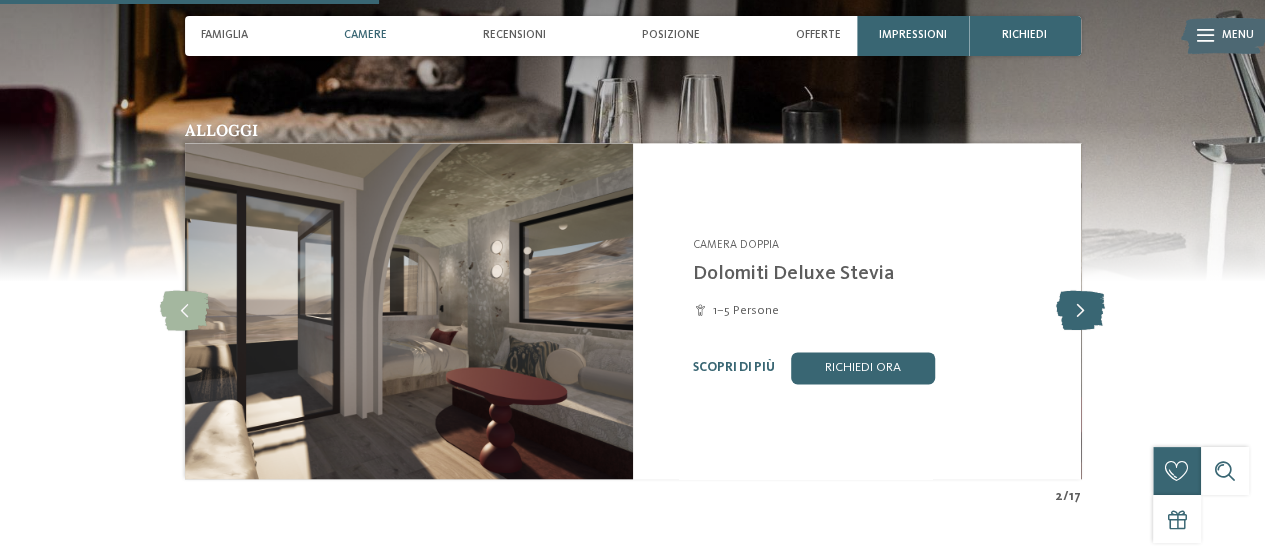 click at bounding box center [1080, 311] 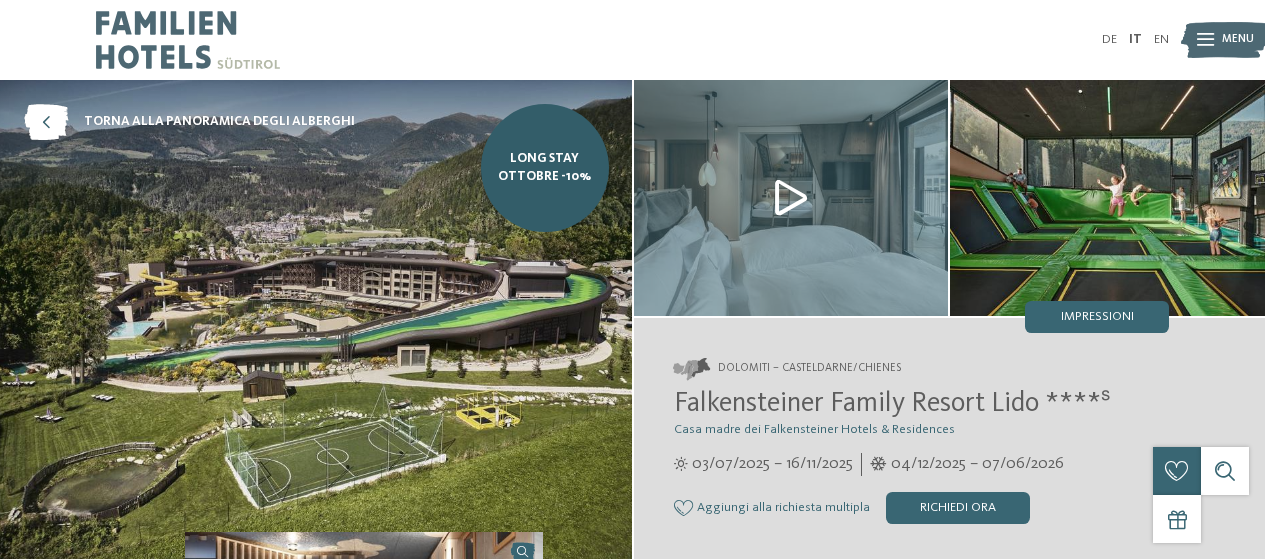 scroll, scrollTop: 0, scrollLeft: 0, axis: both 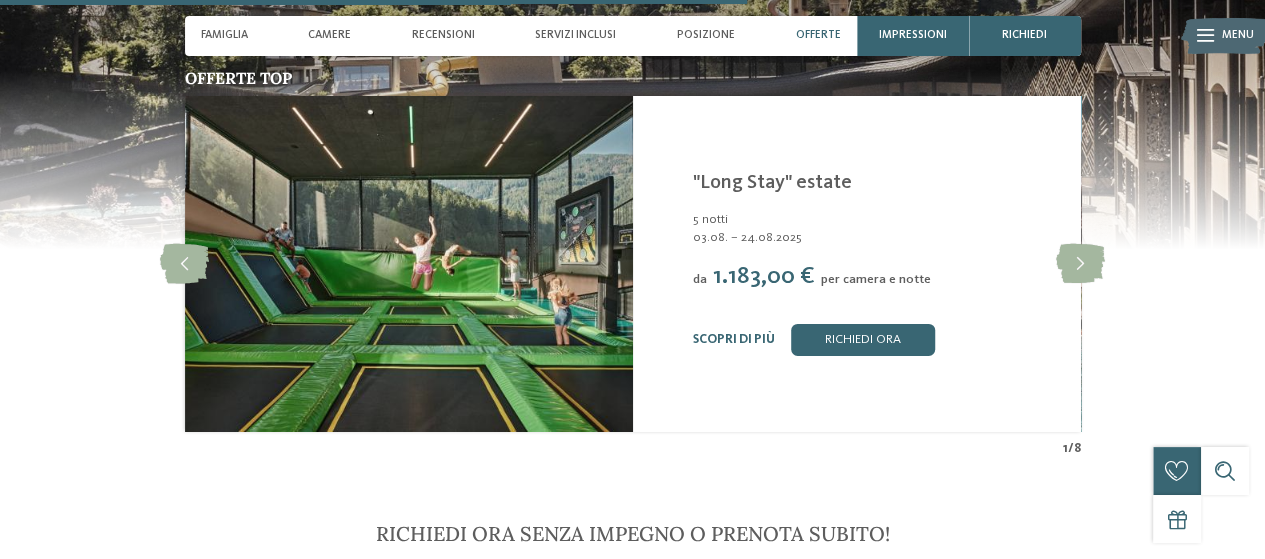 click on "Scopri di più" at bounding box center (734, 339) 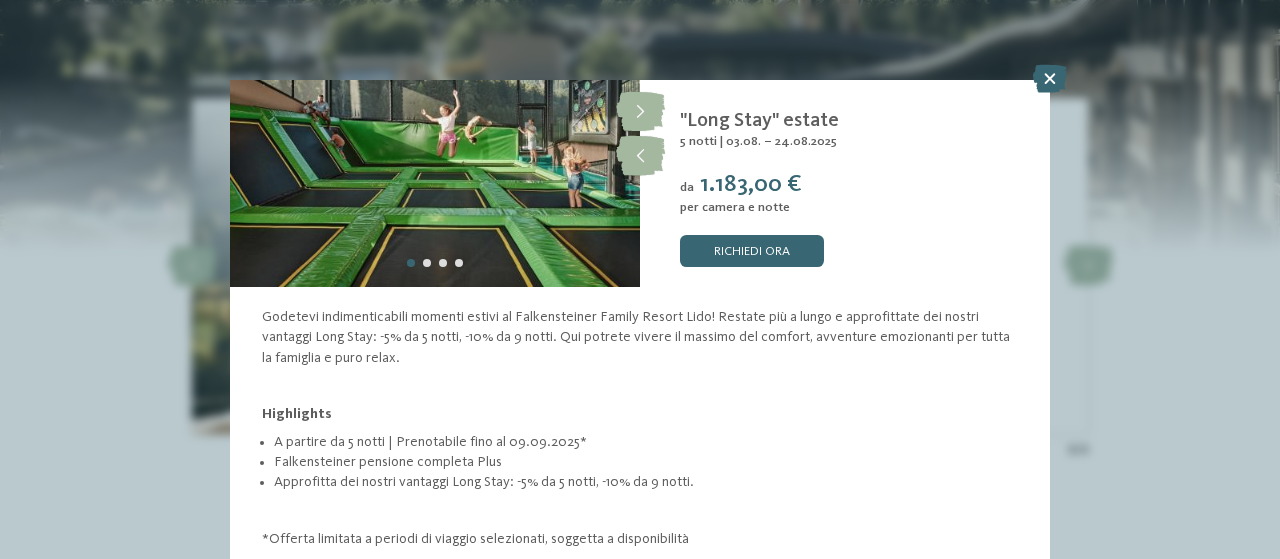 scroll, scrollTop: 0, scrollLeft: 0, axis: both 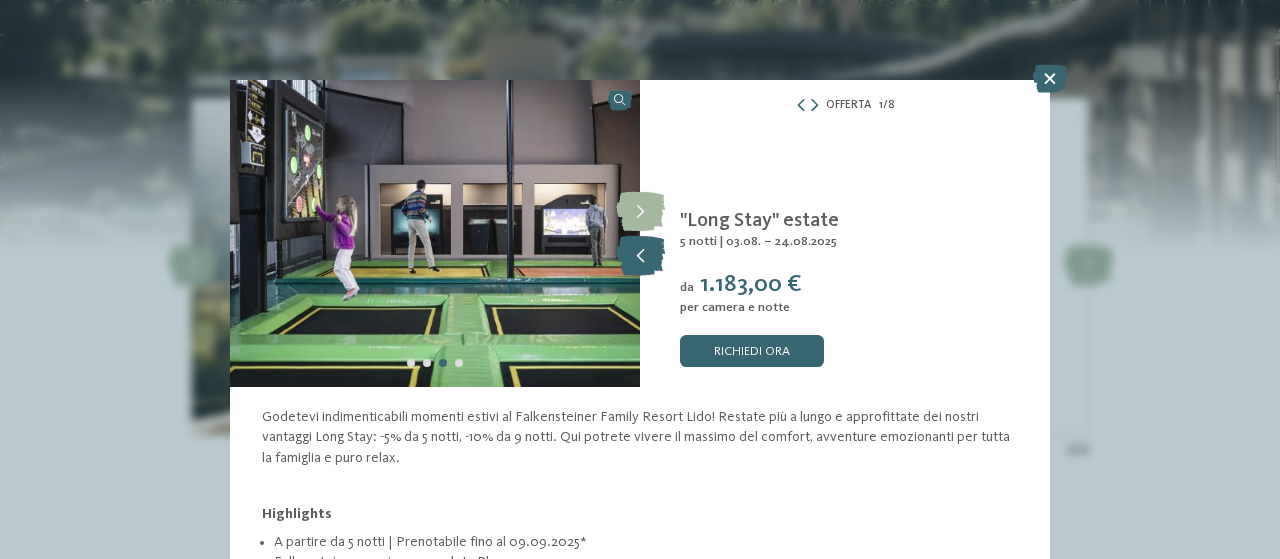 click at bounding box center [640, 256] 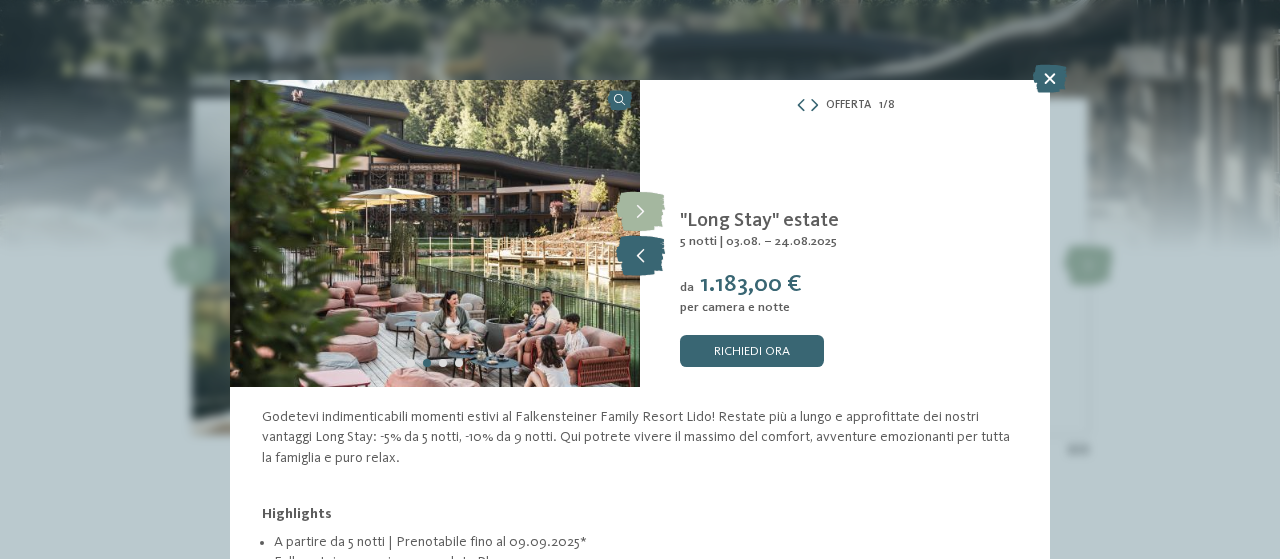 click at bounding box center [640, 256] 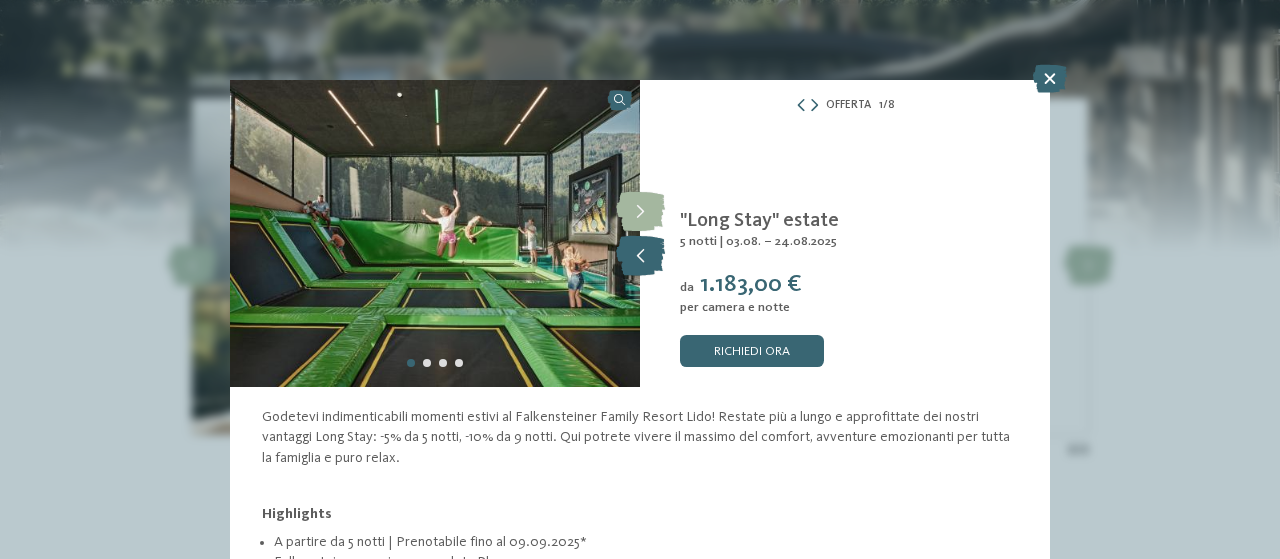 click at bounding box center [640, 256] 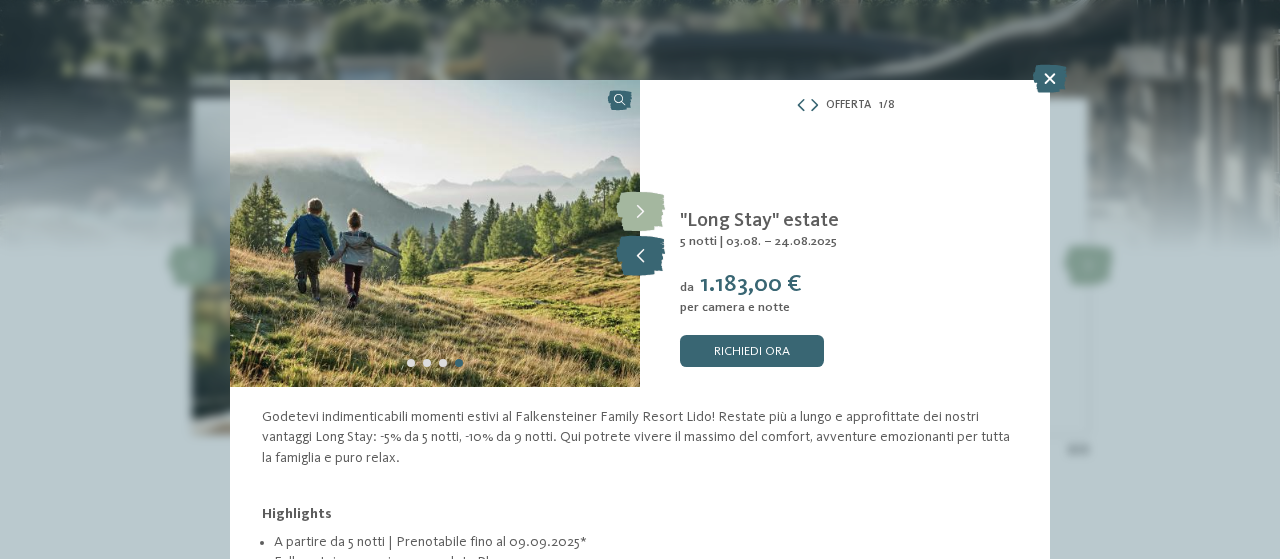 click at bounding box center [640, 256] 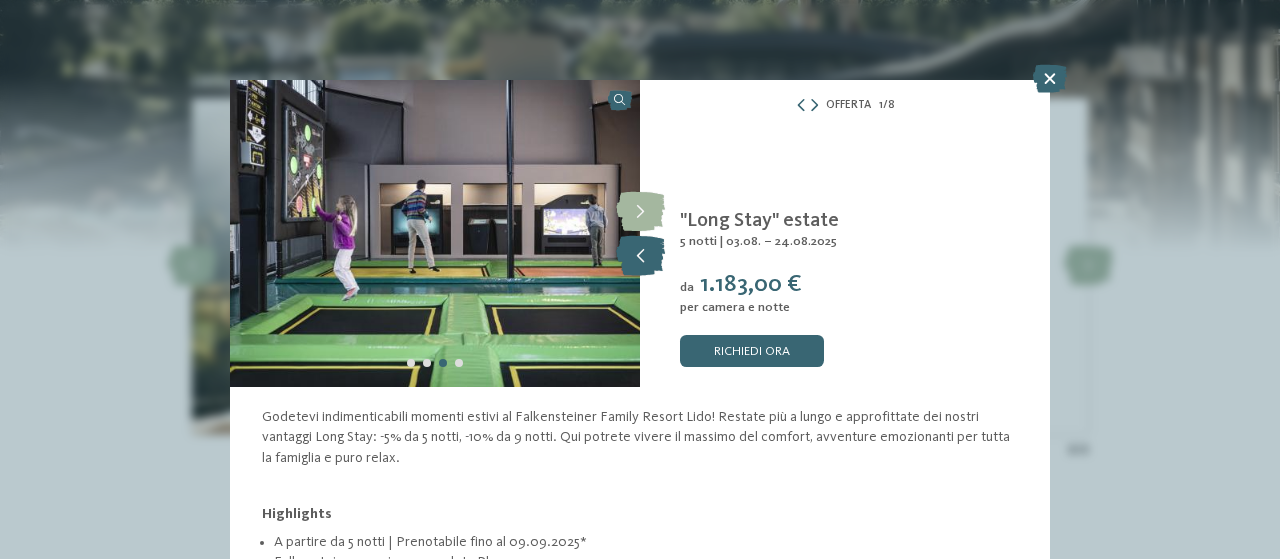 click at bounding box center [640, 256] 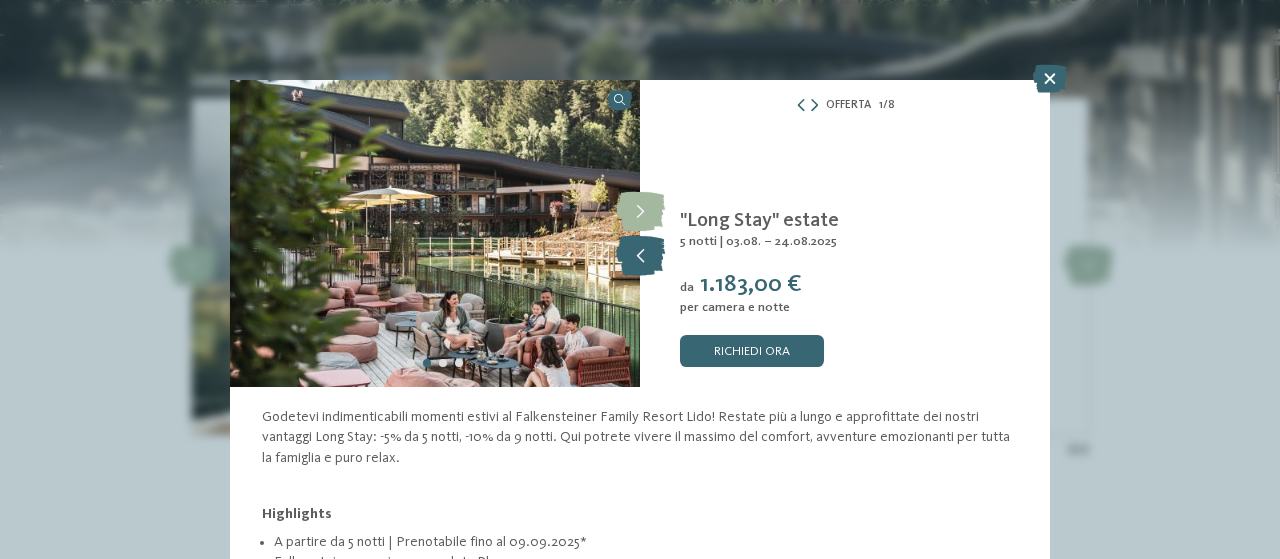 click at bounding box center (640, 256) 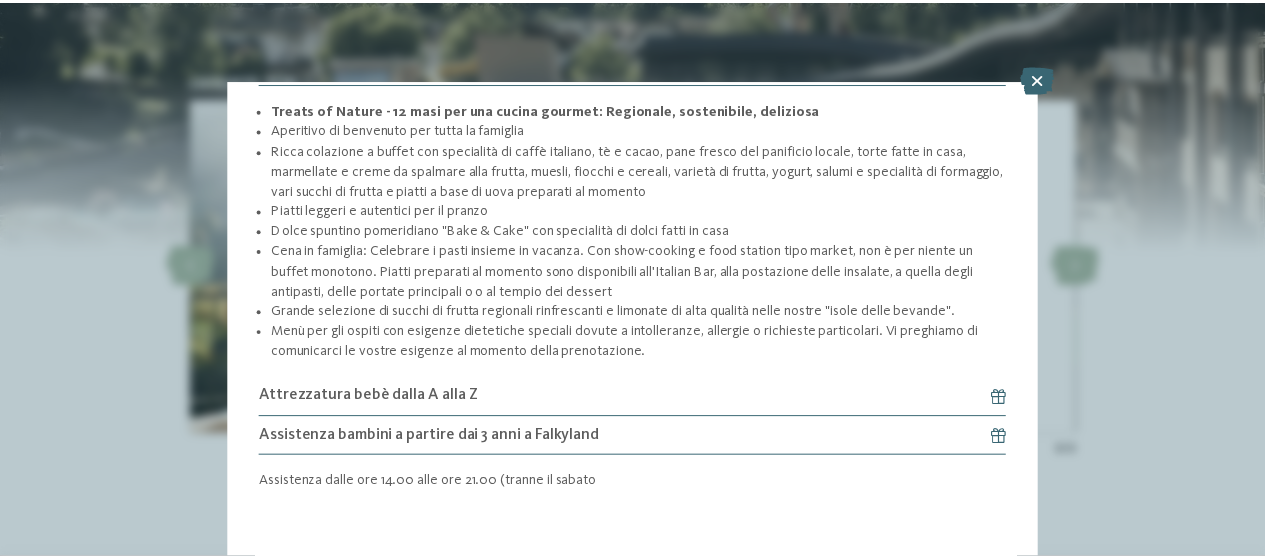 scroll, scrollTop: 688, scrollLeft: 0, axis: vertical 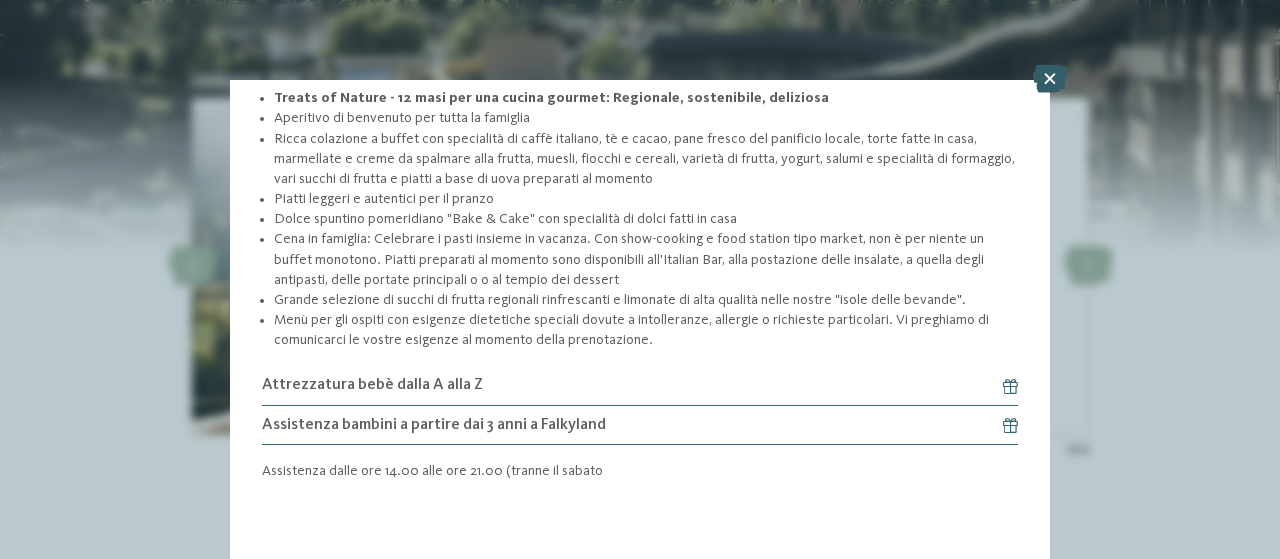 click at bounding box center (1050, 79) 